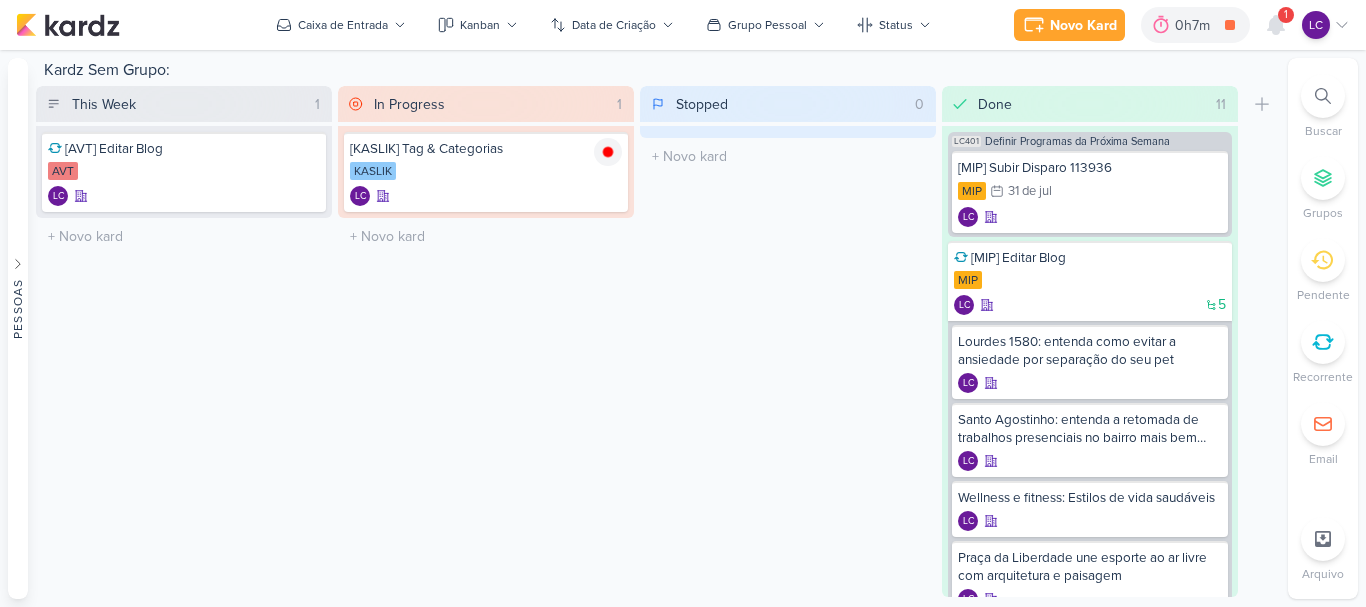 scroll, scrollTop: 0, scrollLeft: 0, axis: both 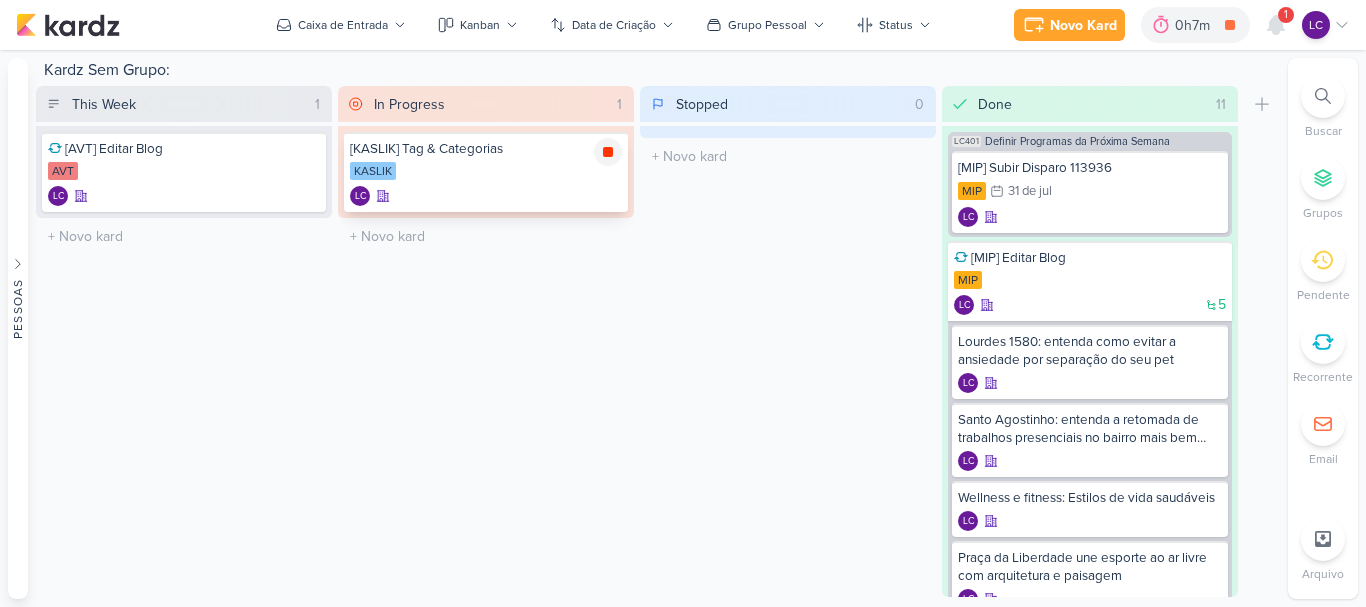 click 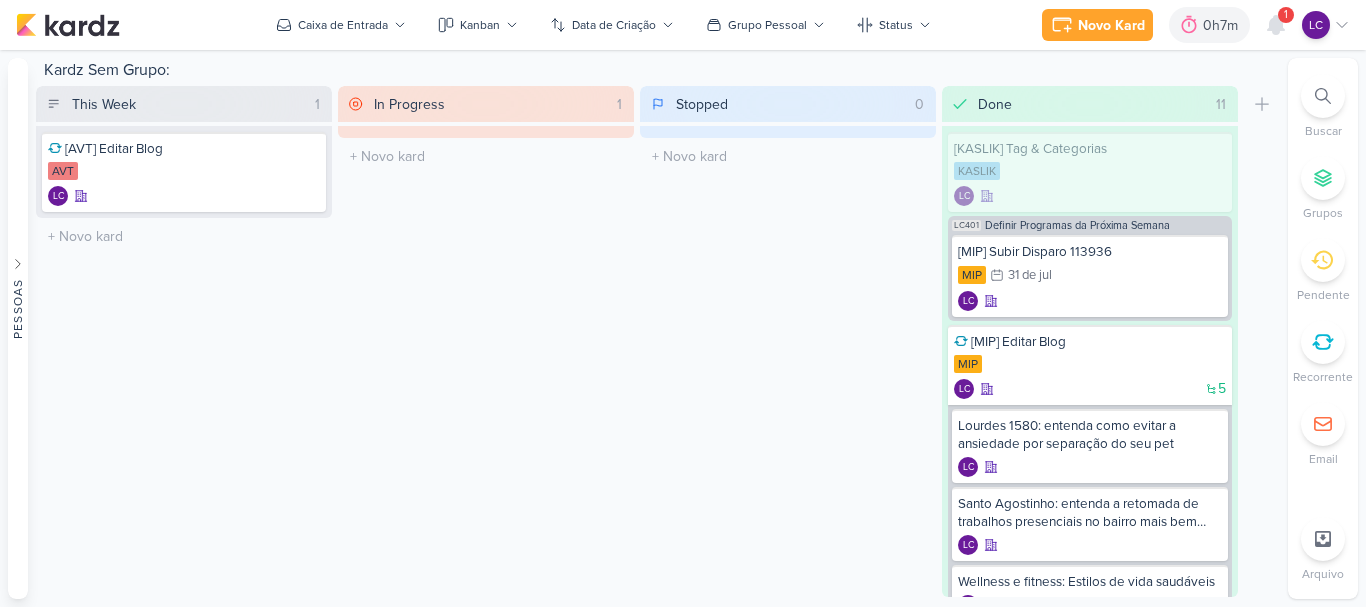 click on "[KASLIK] Tag & Categorias" at bounding box center [1090, 149] 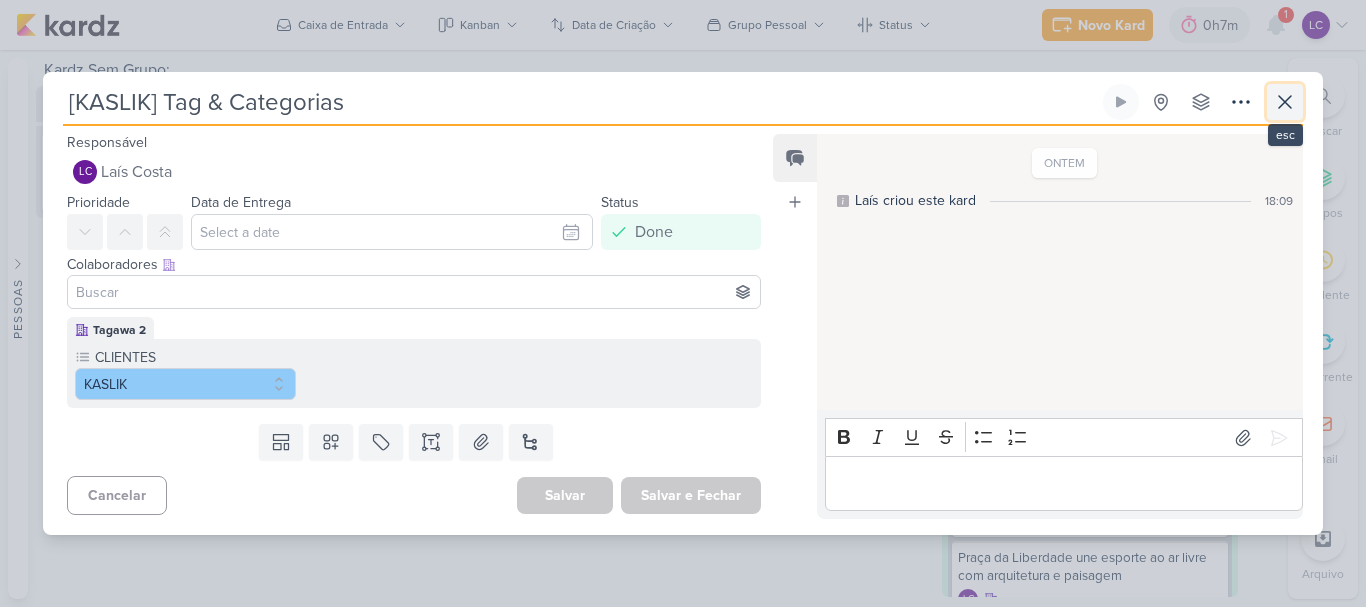 click at bounding box center (1285, 102) 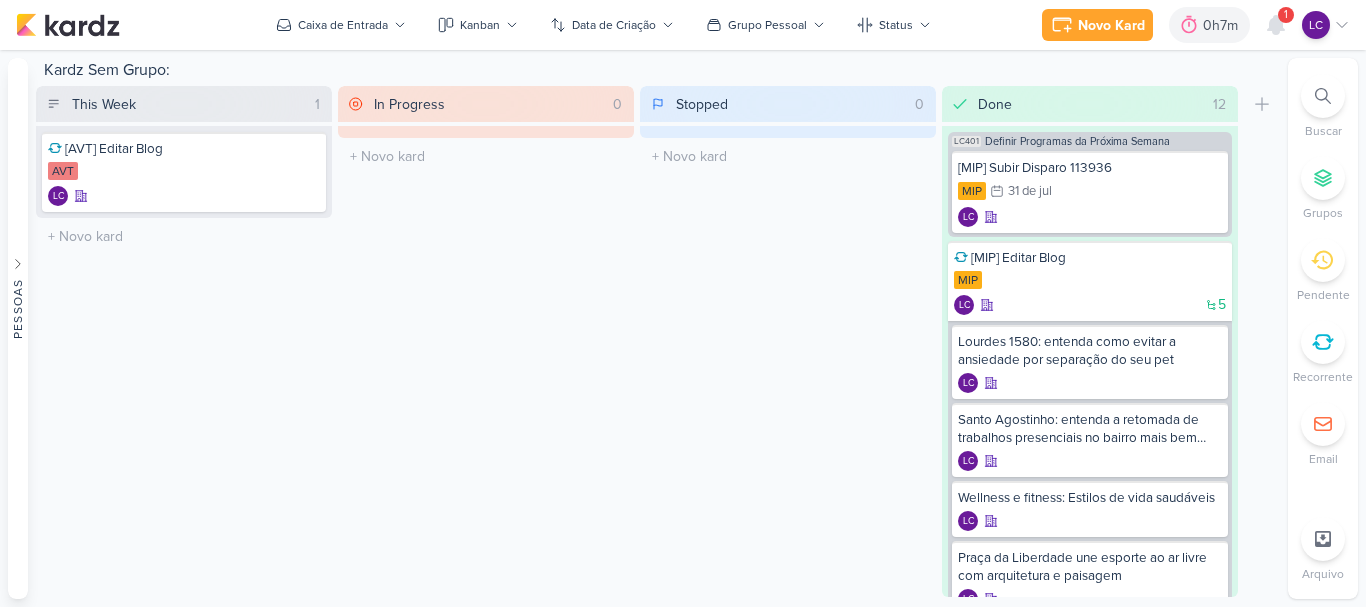 click on "1" at bounding box center (1286, 15) 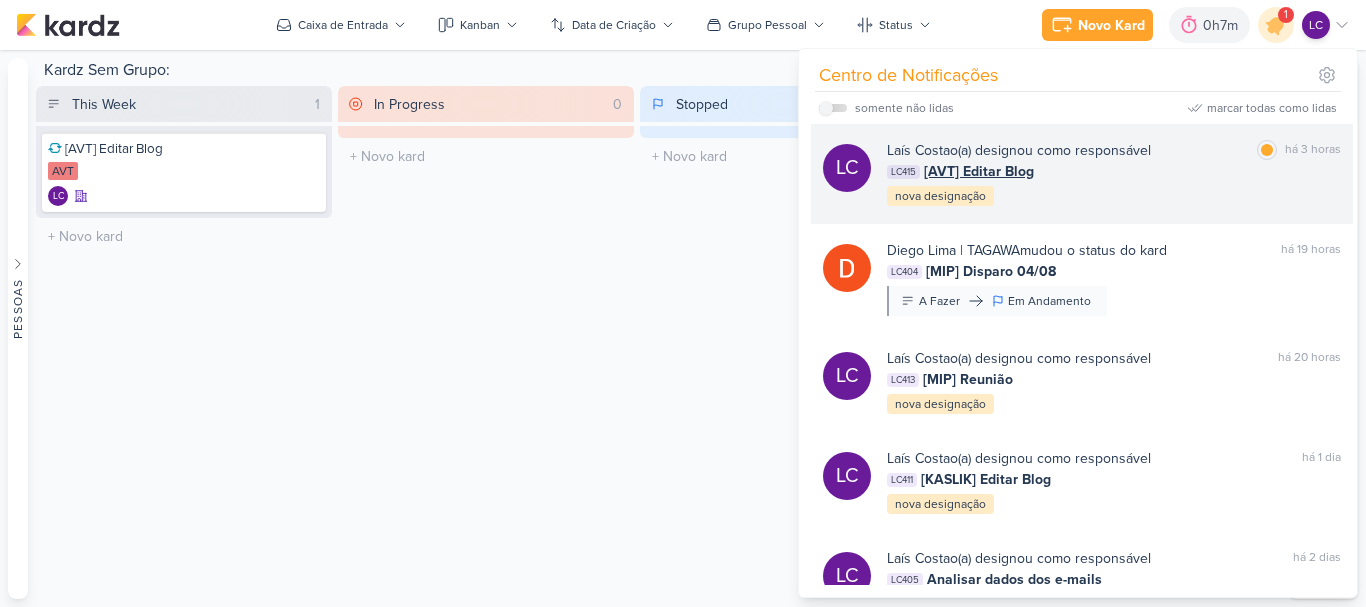 click on "[AVT] Editar Blog" at bounding box center (979, 171) 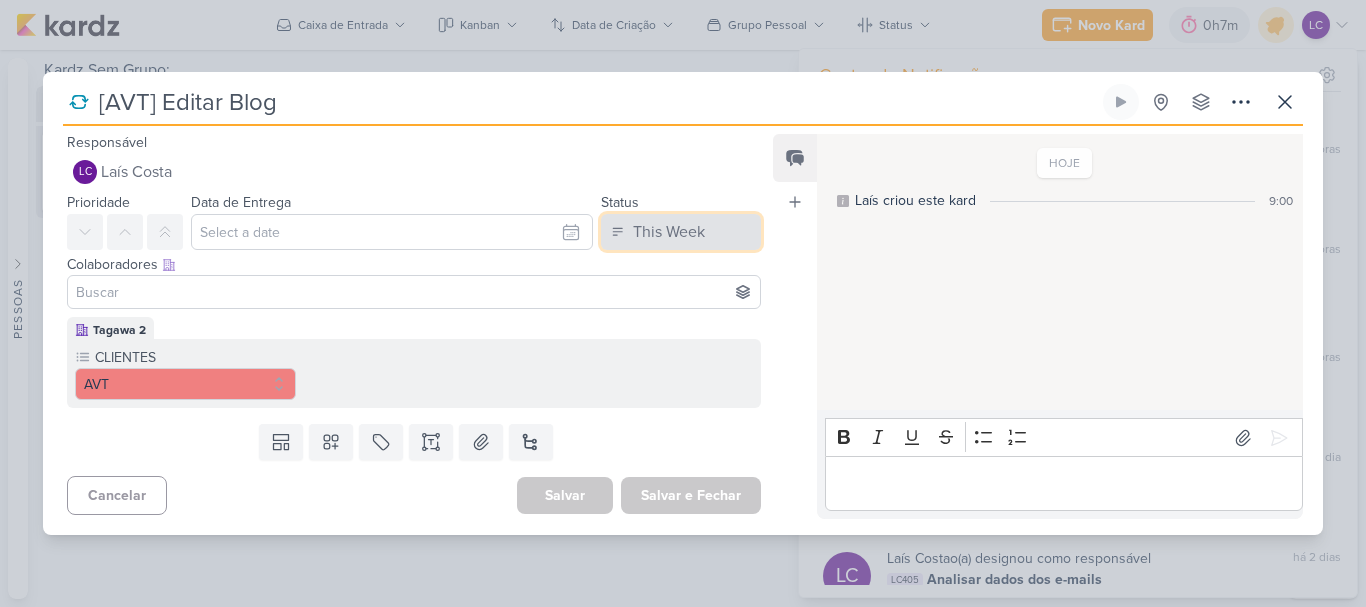 click on "This Week" at bounding box center [669, 232] 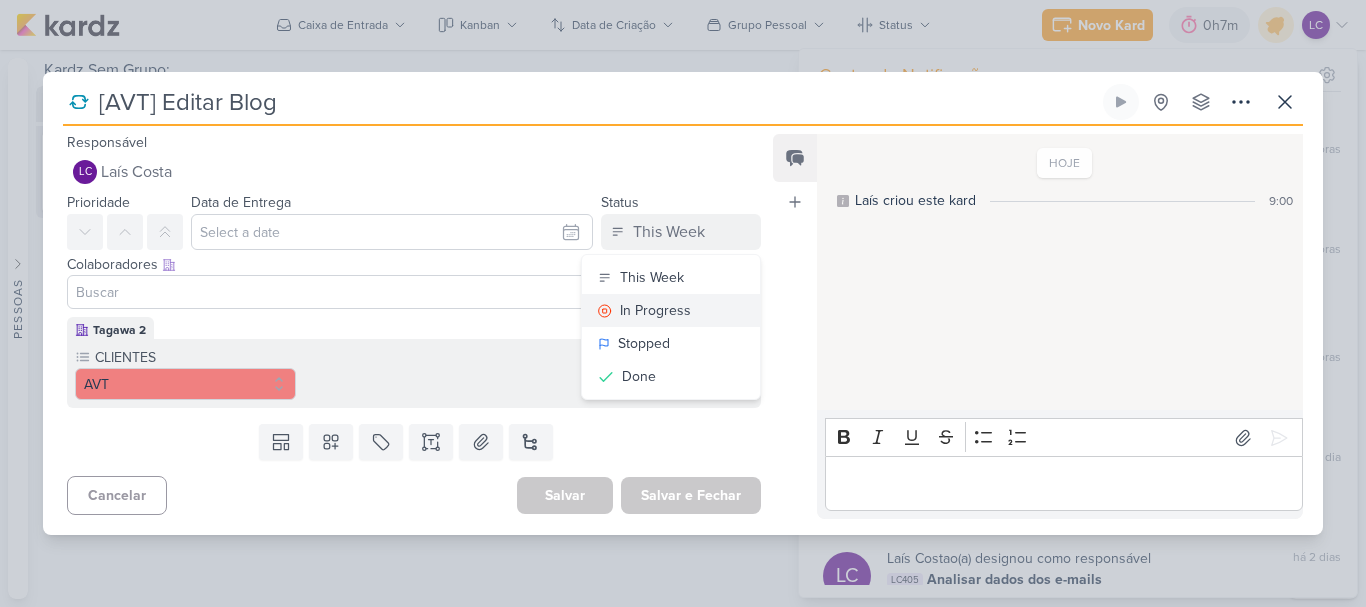 click on "In Progress" at bounding box center [671, 310] 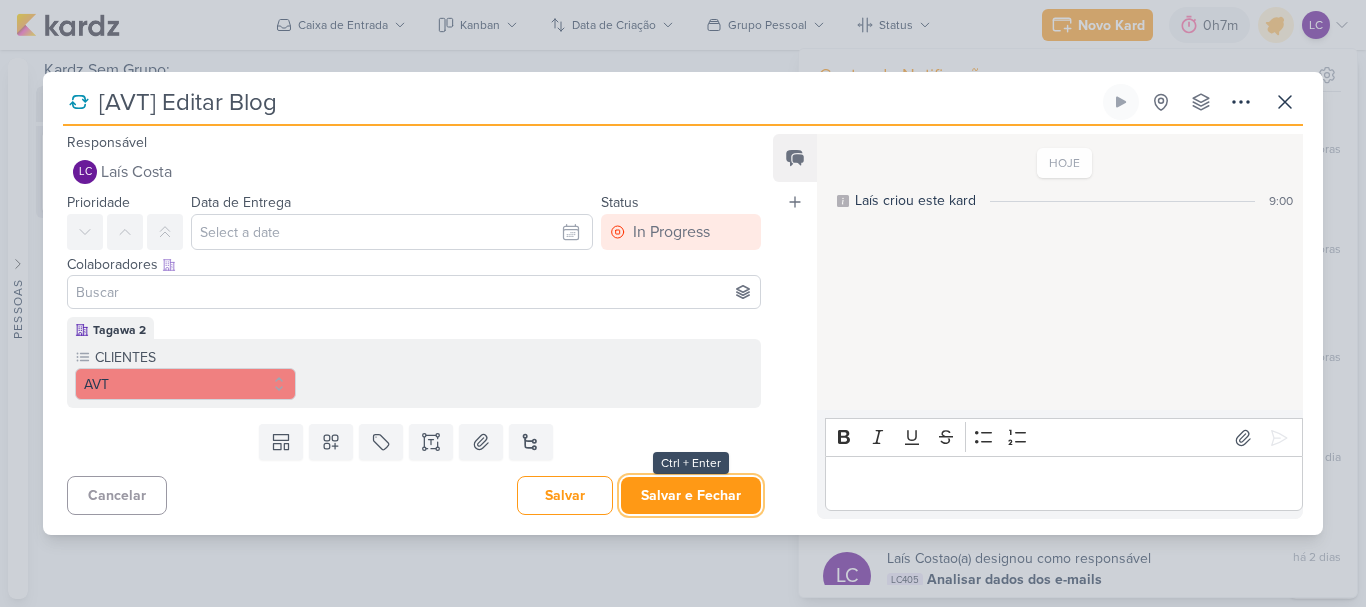 click on "Salvar e Fechar" at bounding box center (691, 495) 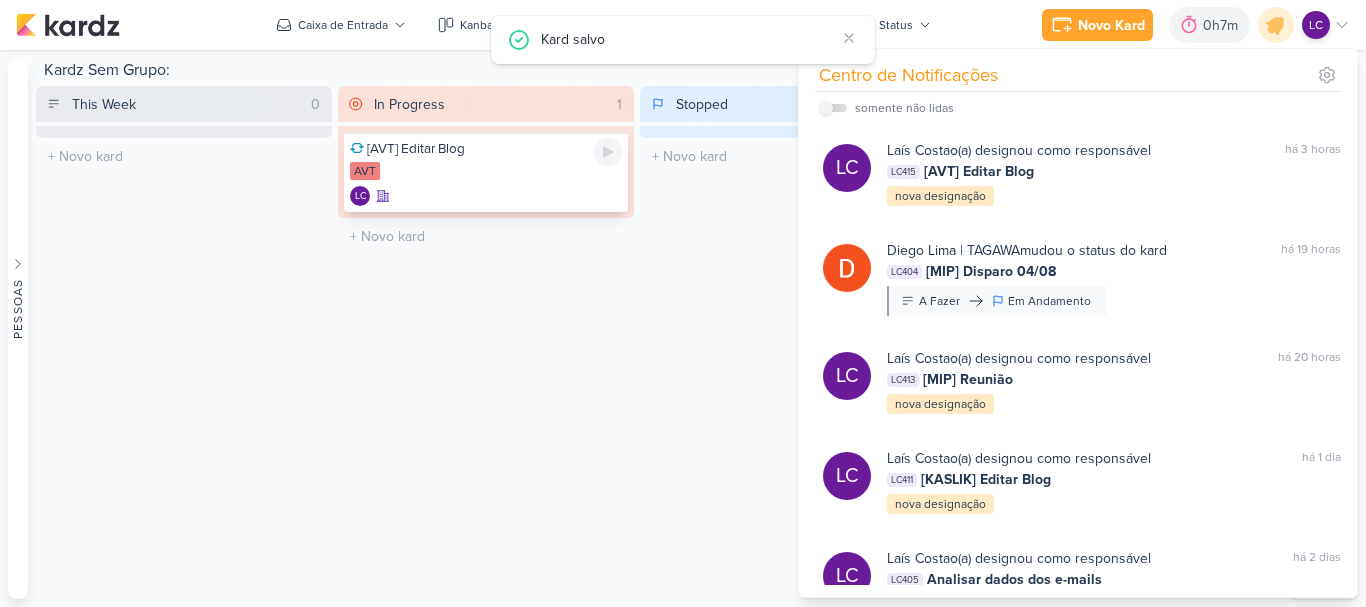 click on "AVT" at bounding box center (486, 172) 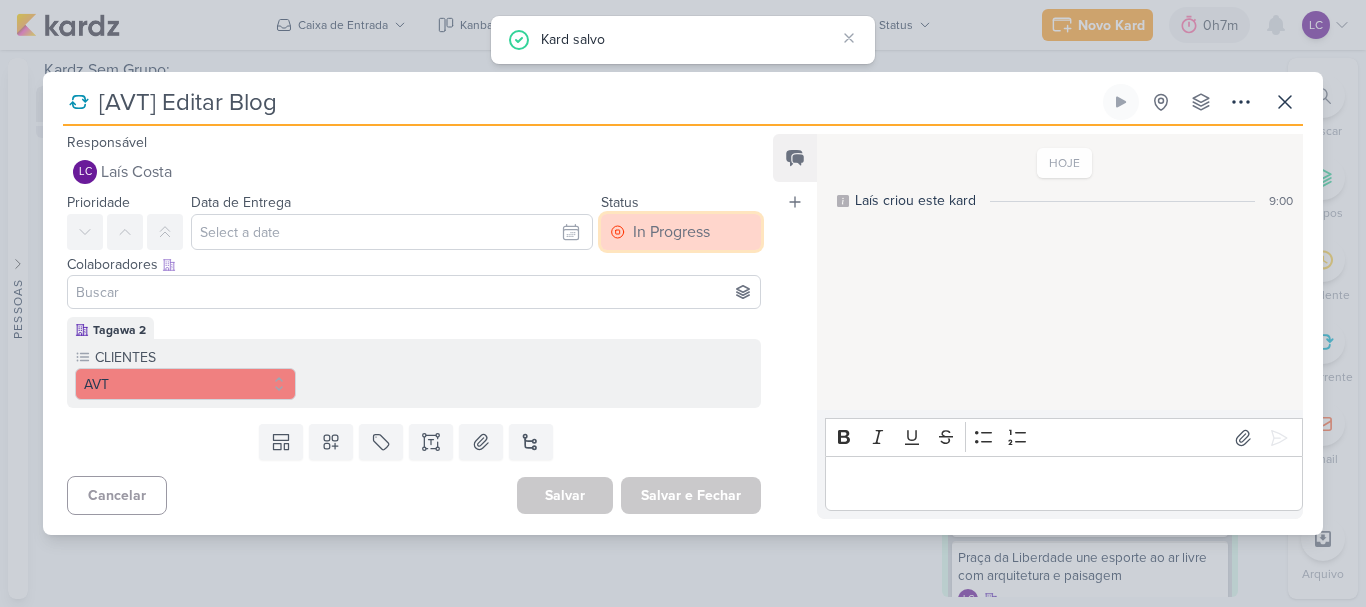 click on "In Progress" at bounding box center (671, 232) 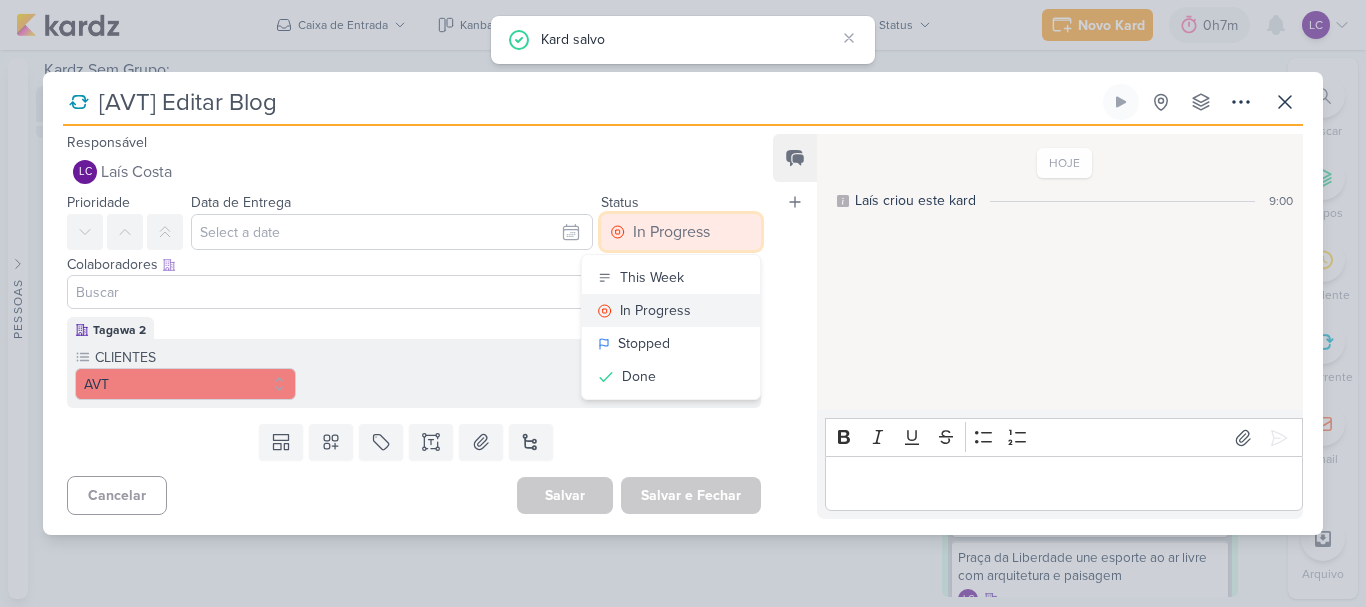 type 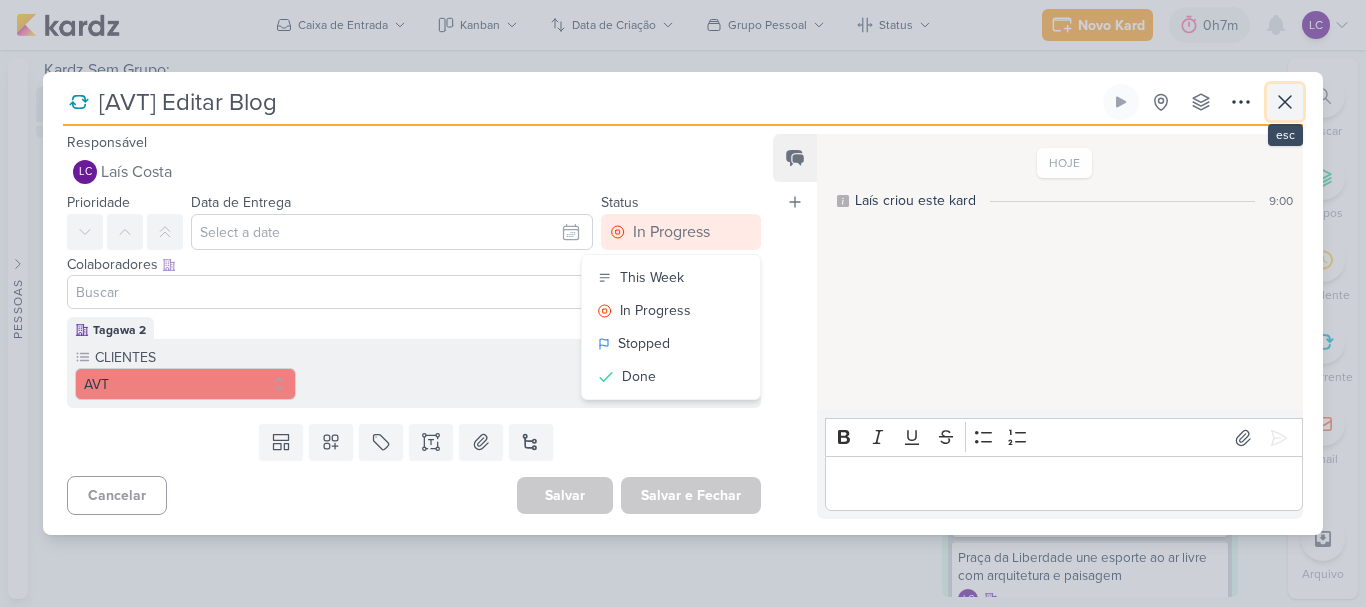 click 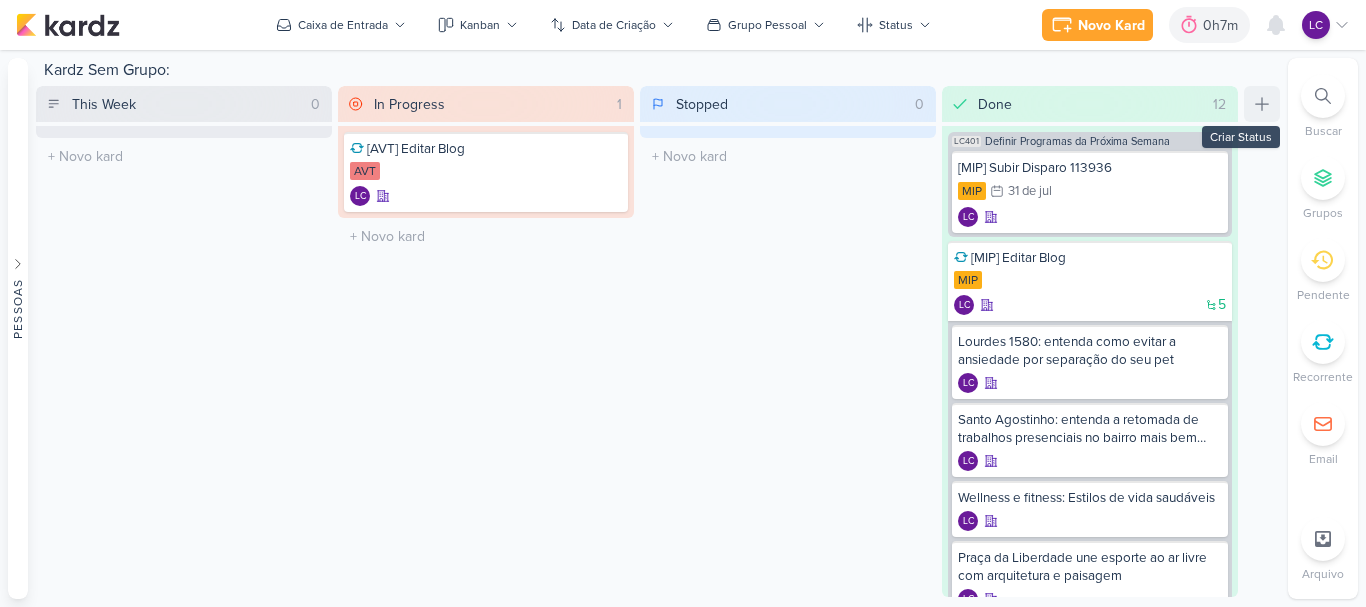 click at bounding box center (1262, 104) 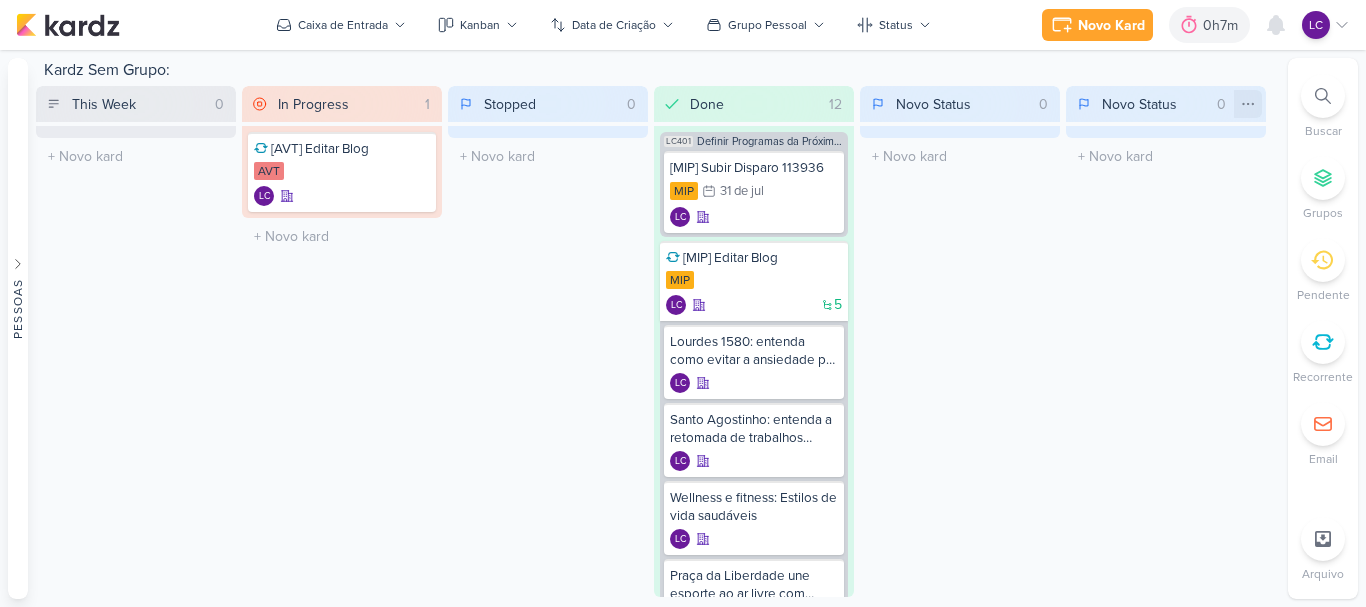 click at bounding box center [1248, 104] 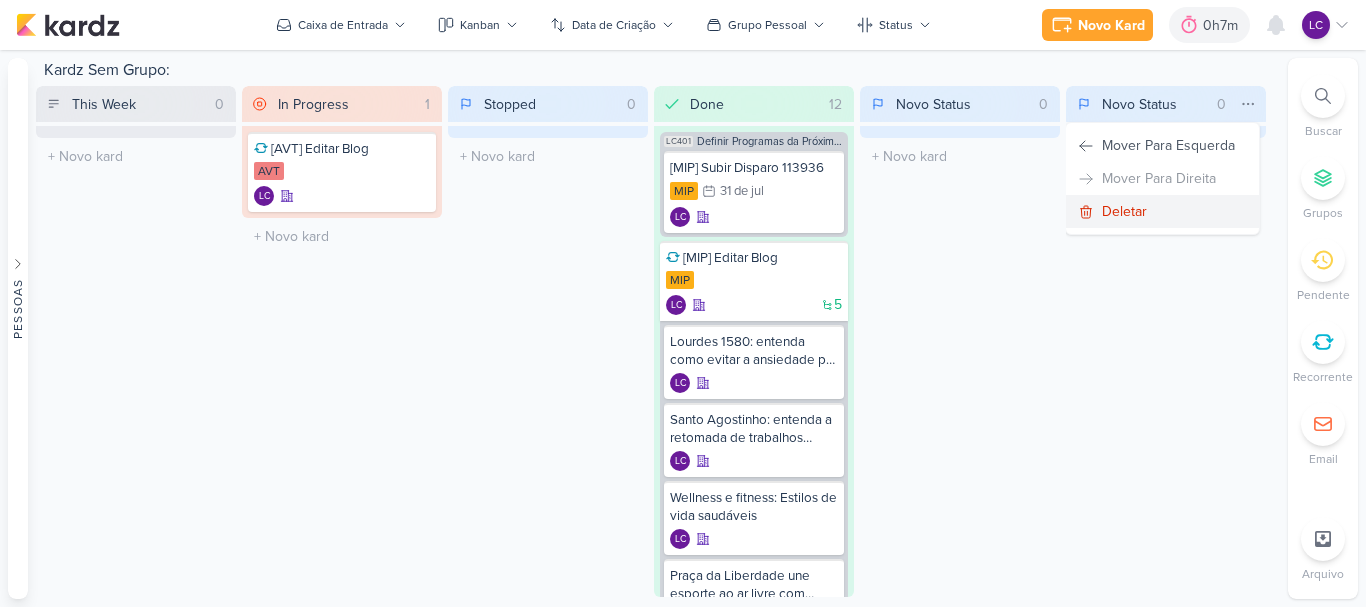 click on "Deletar" at bounding box center [1162, 211] 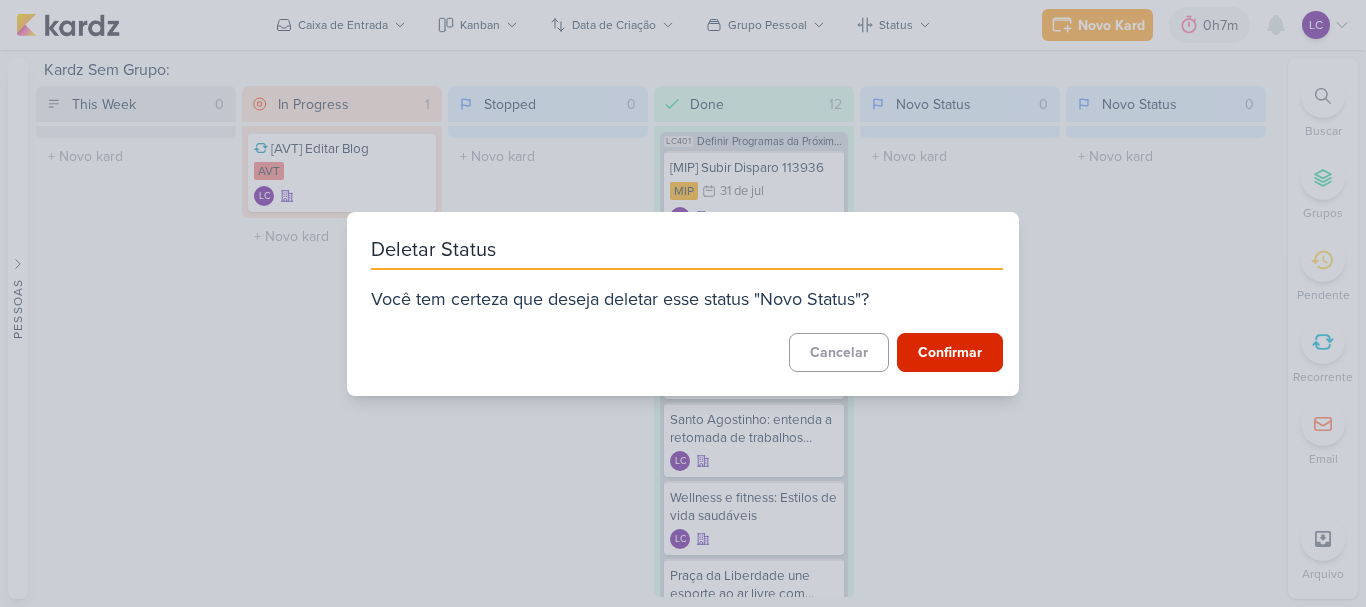 click on "Confirmar" at bounding box center [950, 352] 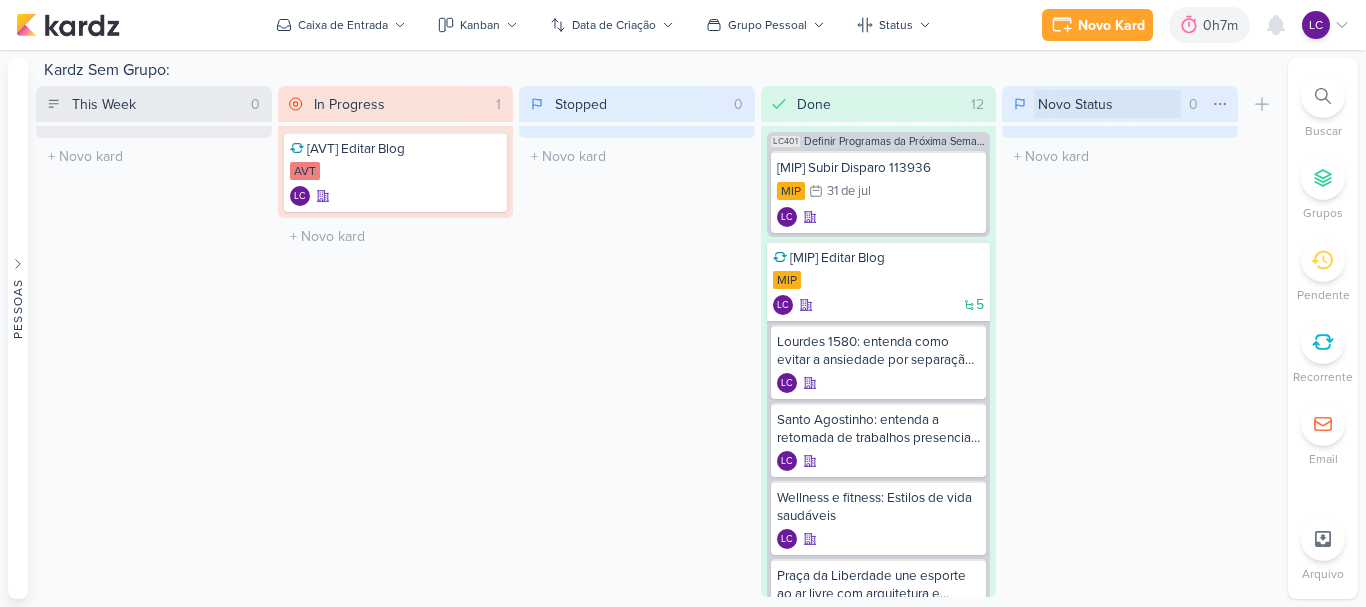 click on "Novo Status" at bounding box center [1107, 104] 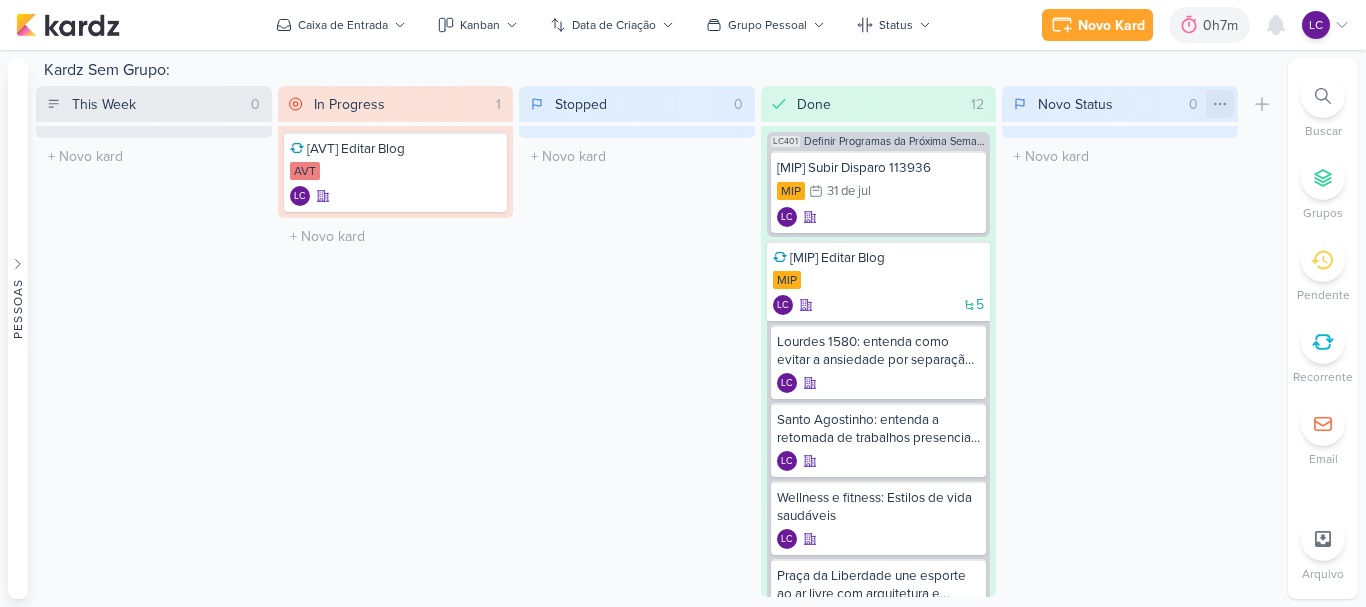 click 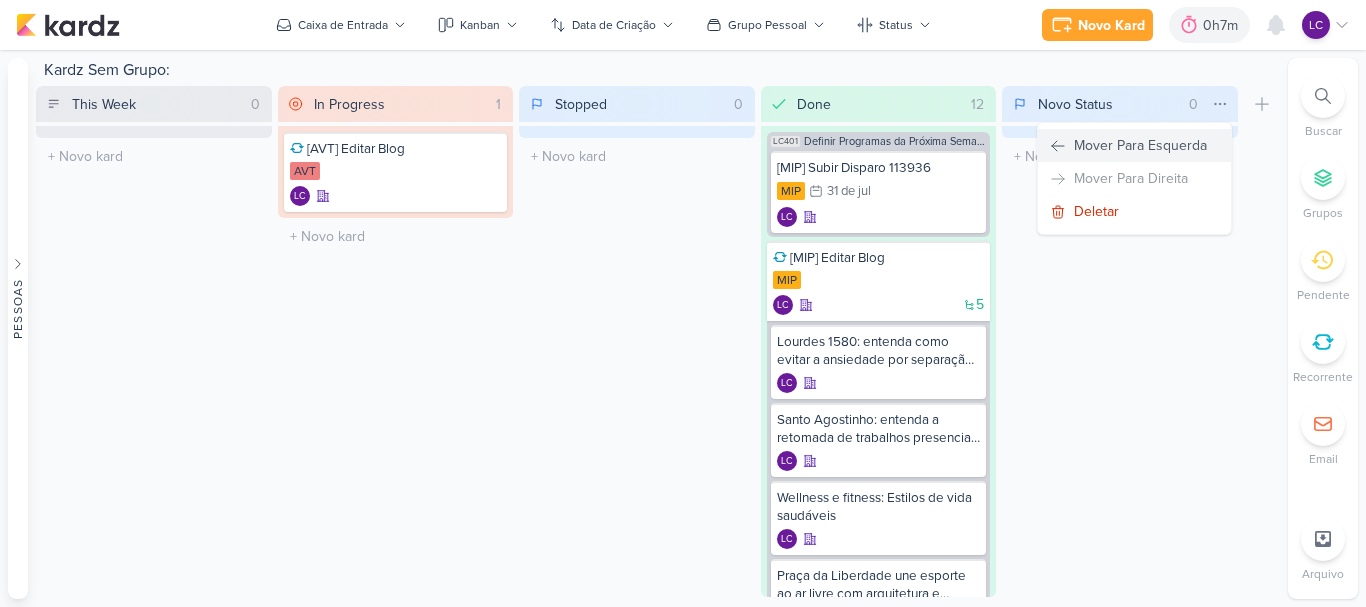 click on "Mover Para Esquerda" at bounding box center (1140, 145) 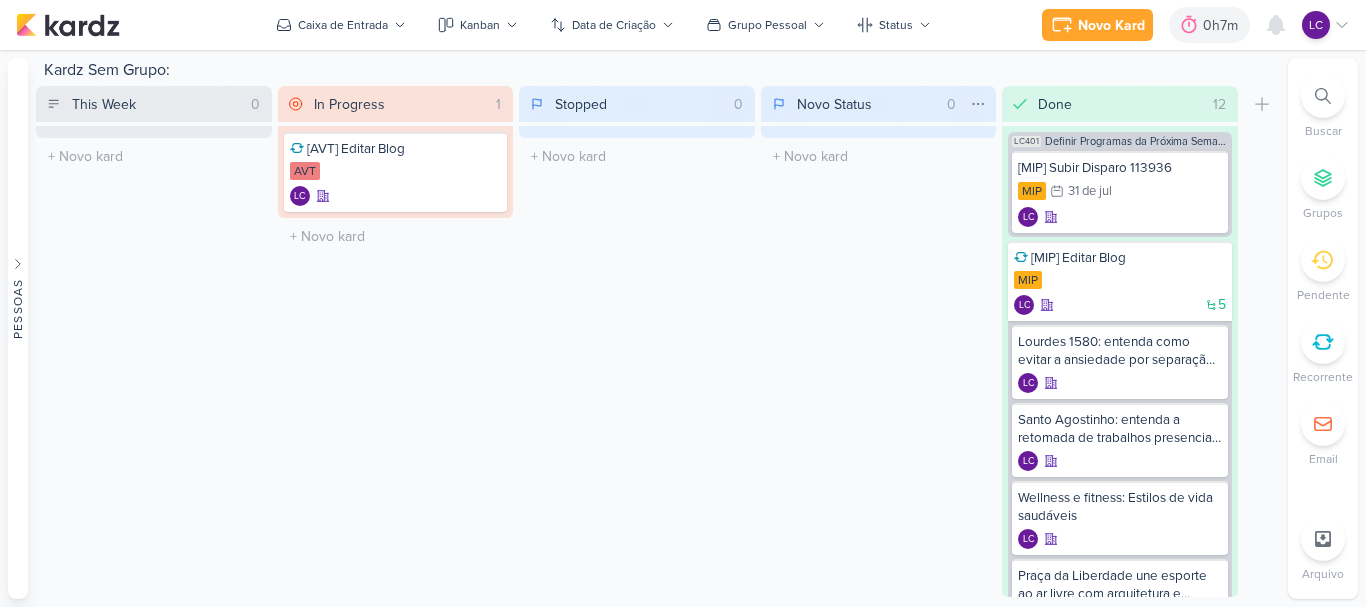 click 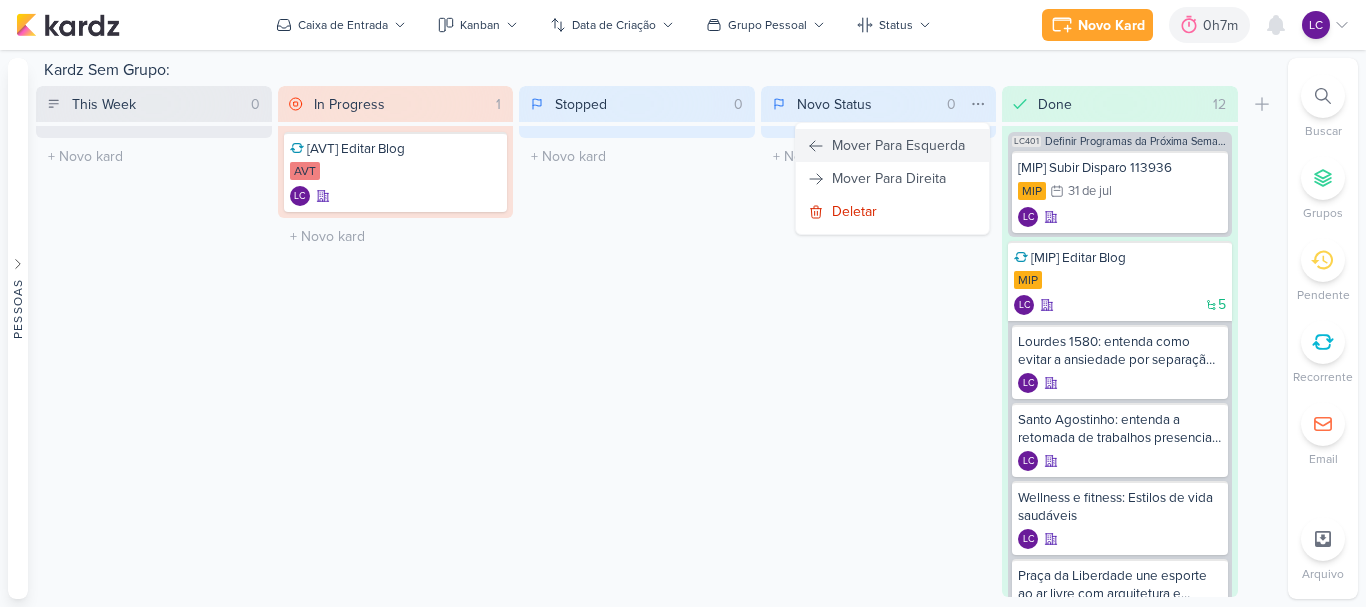 click on "Mover Para Esquerda" at bounding box center [898, 145] 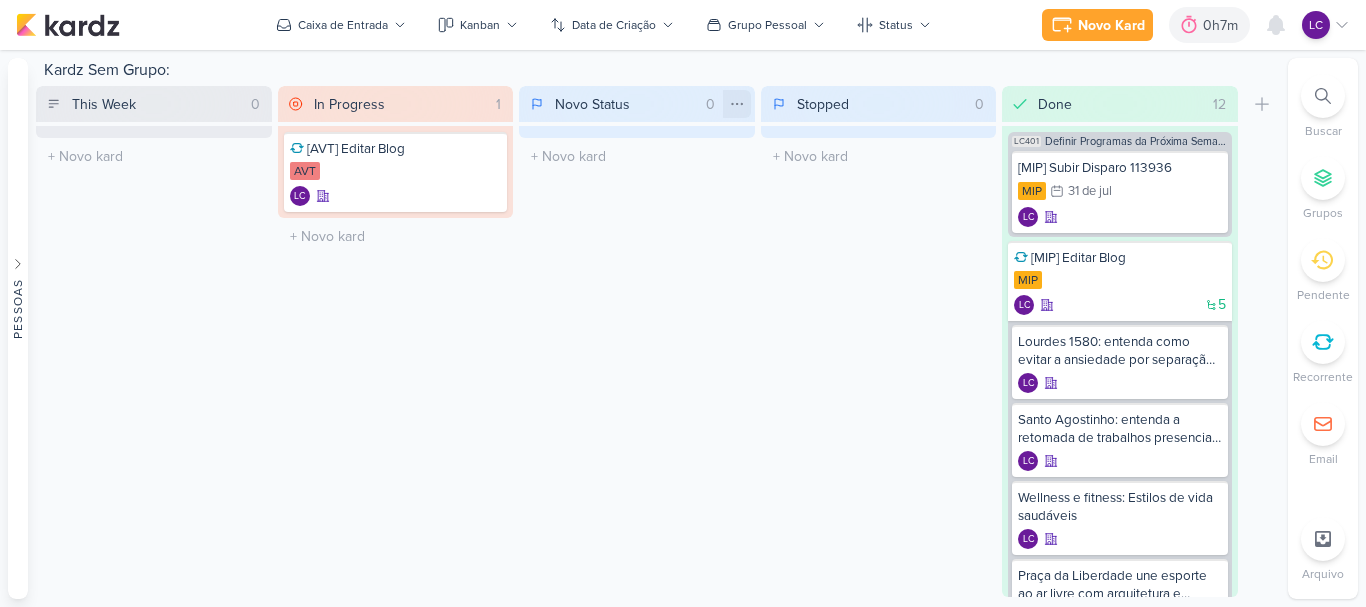 click 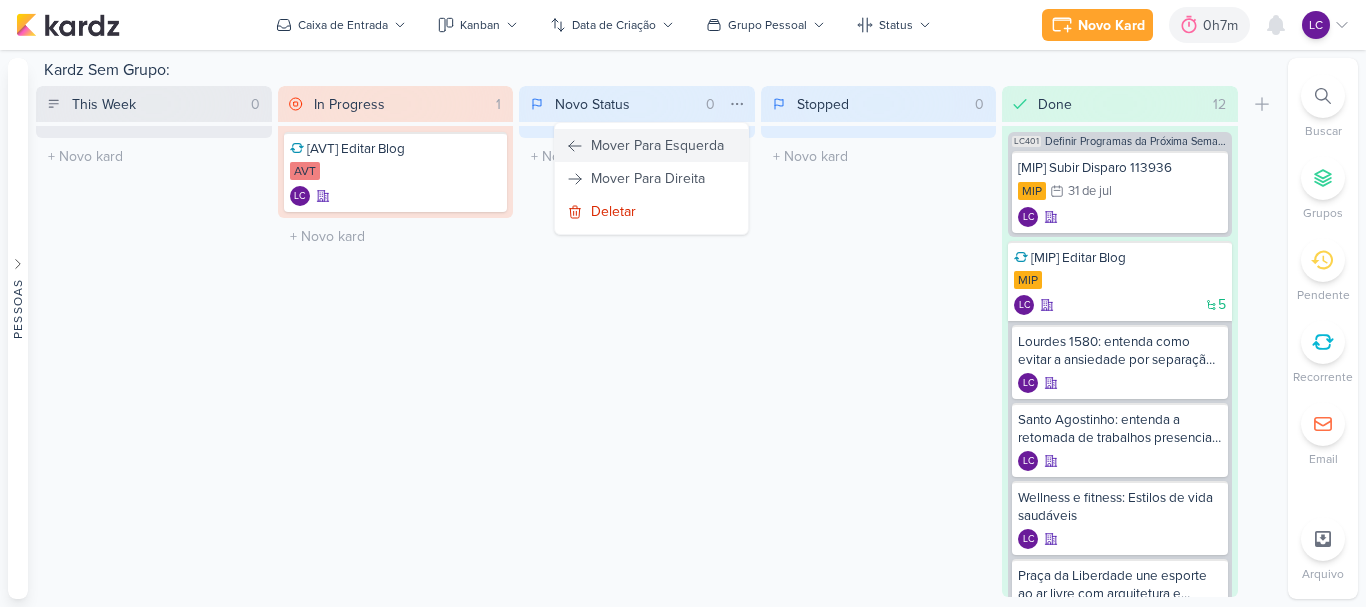 click on "Mover Para Esquerda" at bounding box center [651, 145] 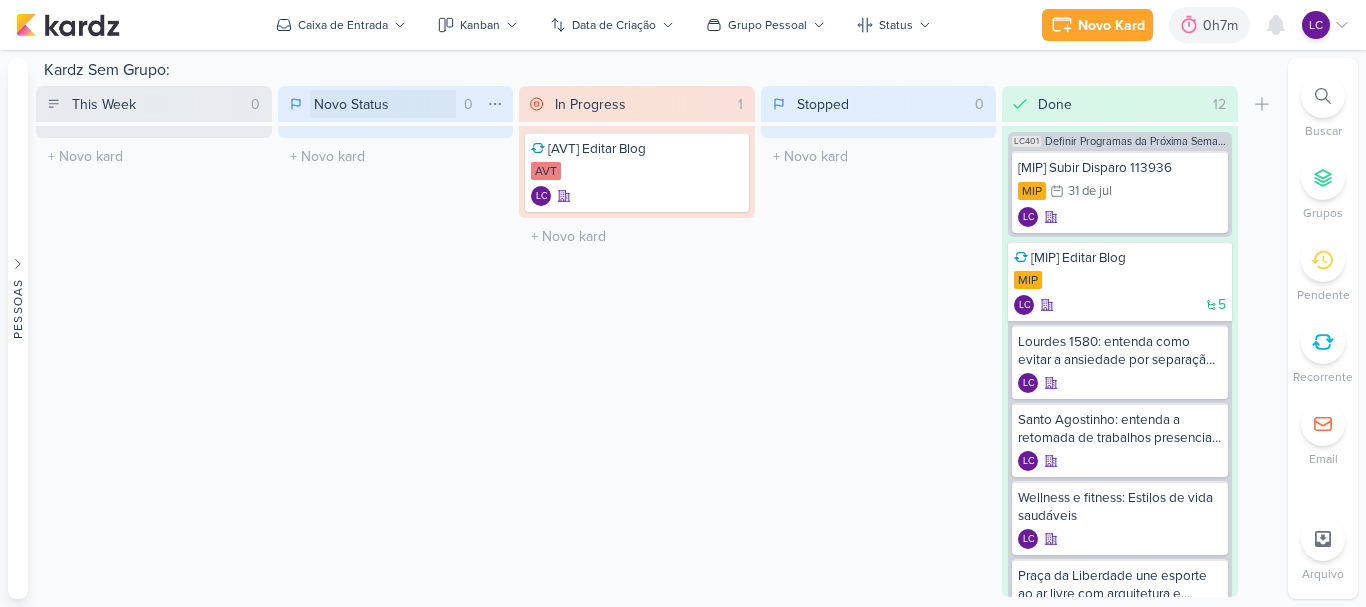 click on "Novo Status" at bounding box center (383, 104) 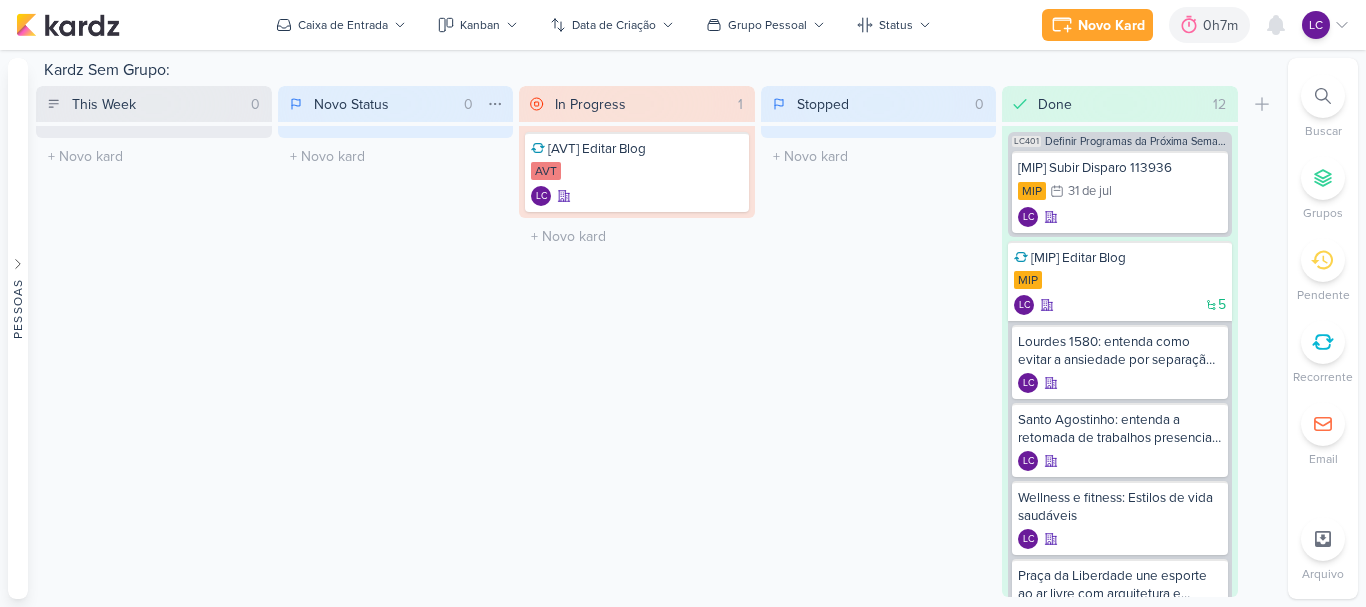 click on "Novo Status" at bounding box center [383, 104] 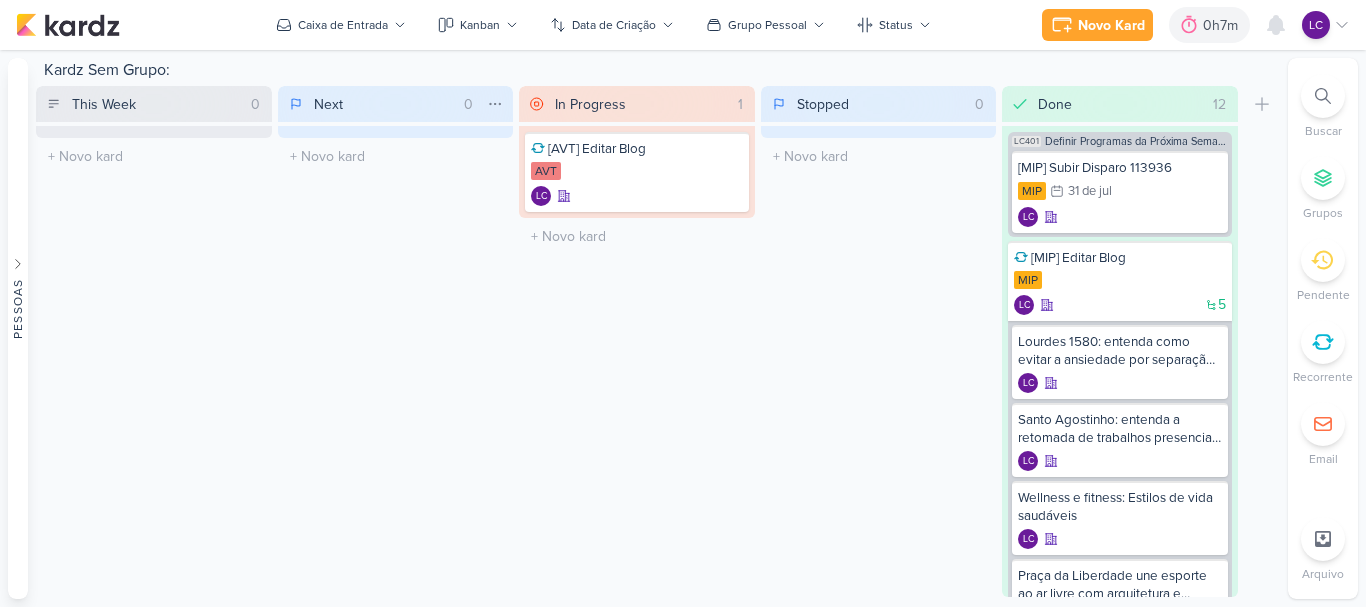 type on "Next" 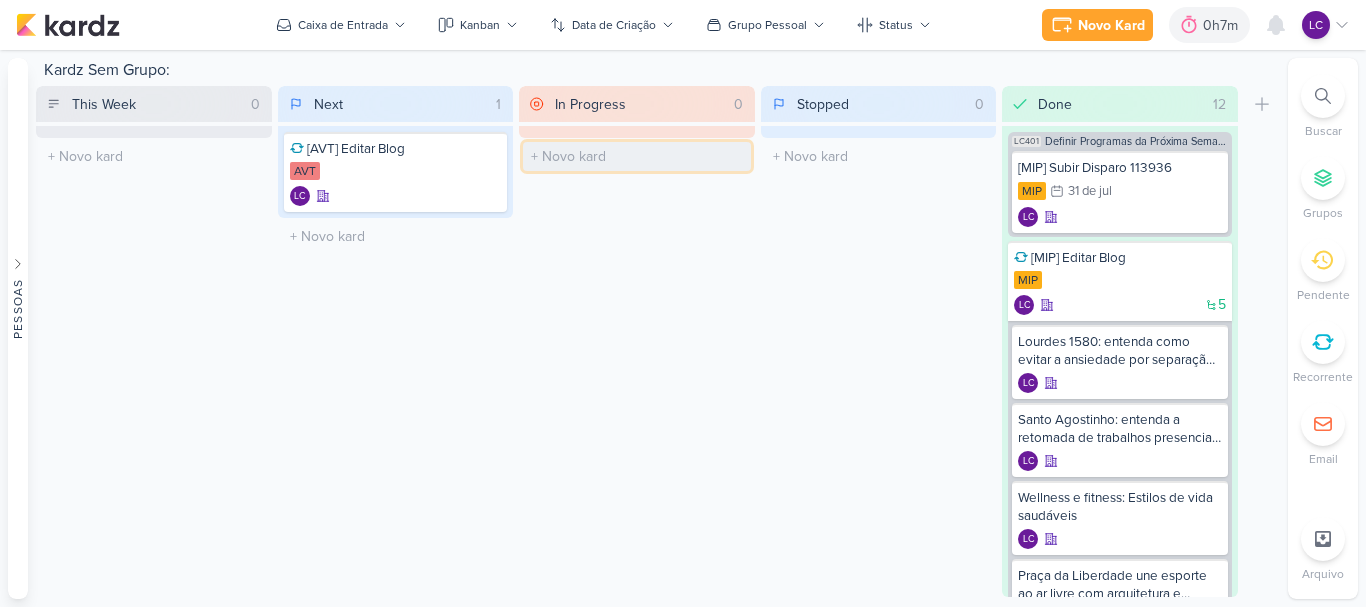 click at bounding box center (637, 156) 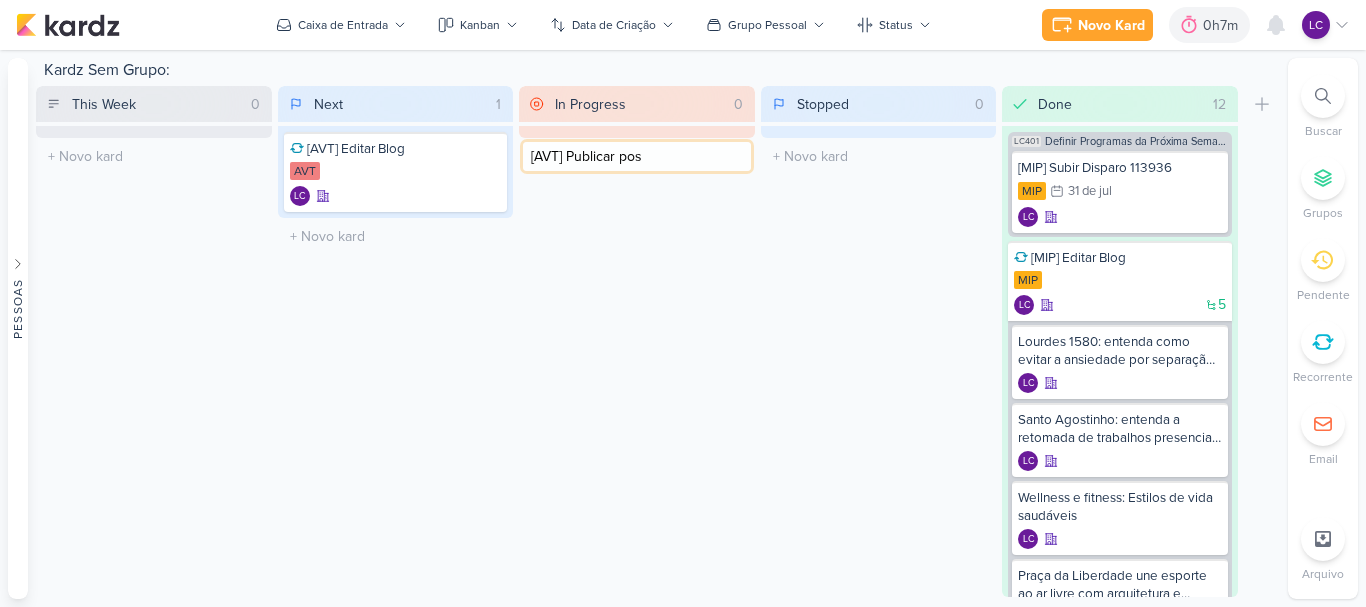 type on "[AVT] Publicar post" 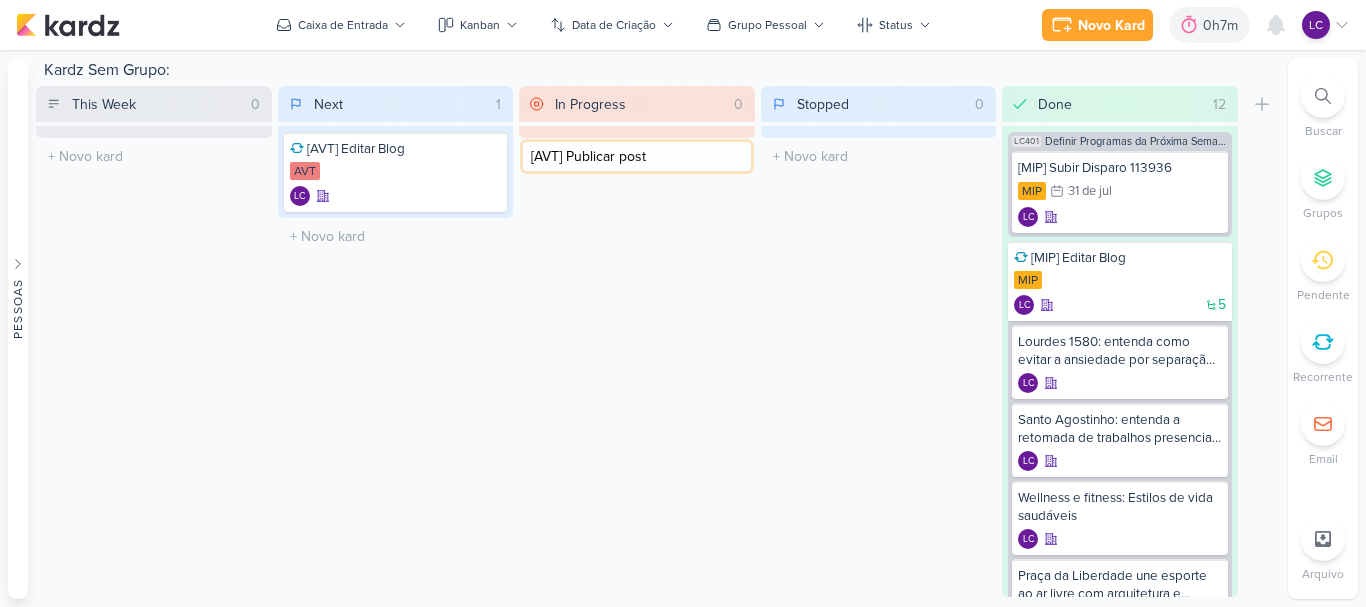type 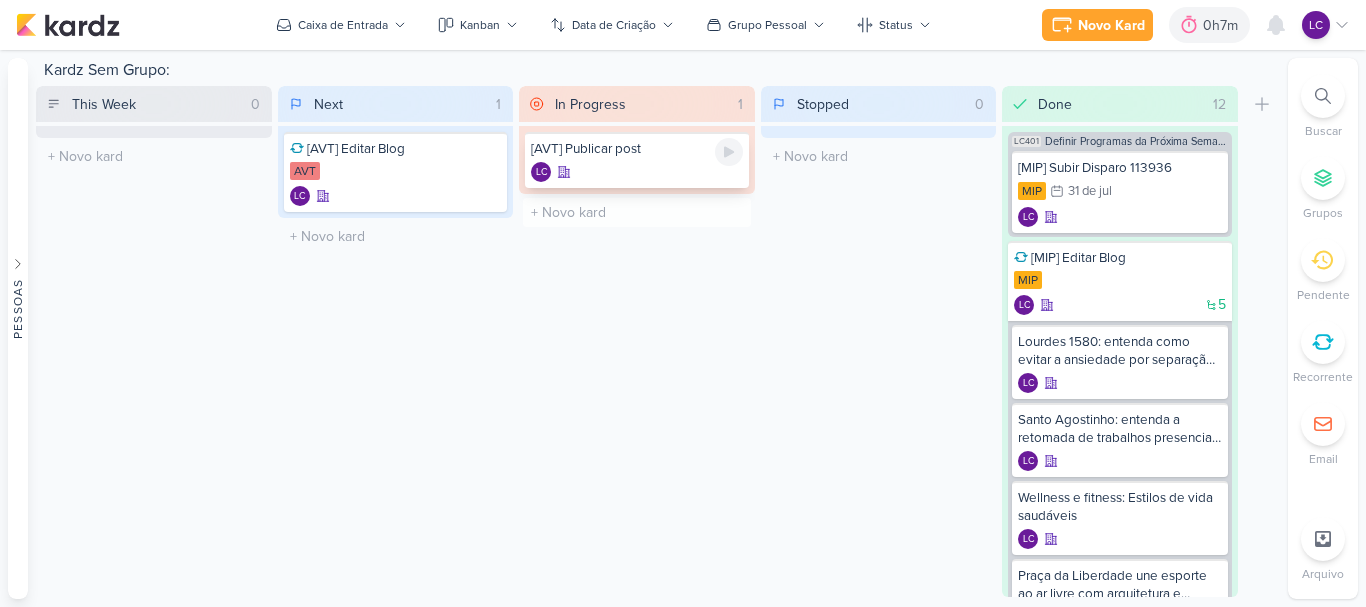 click on "LC" at bounding box center (637, 172) 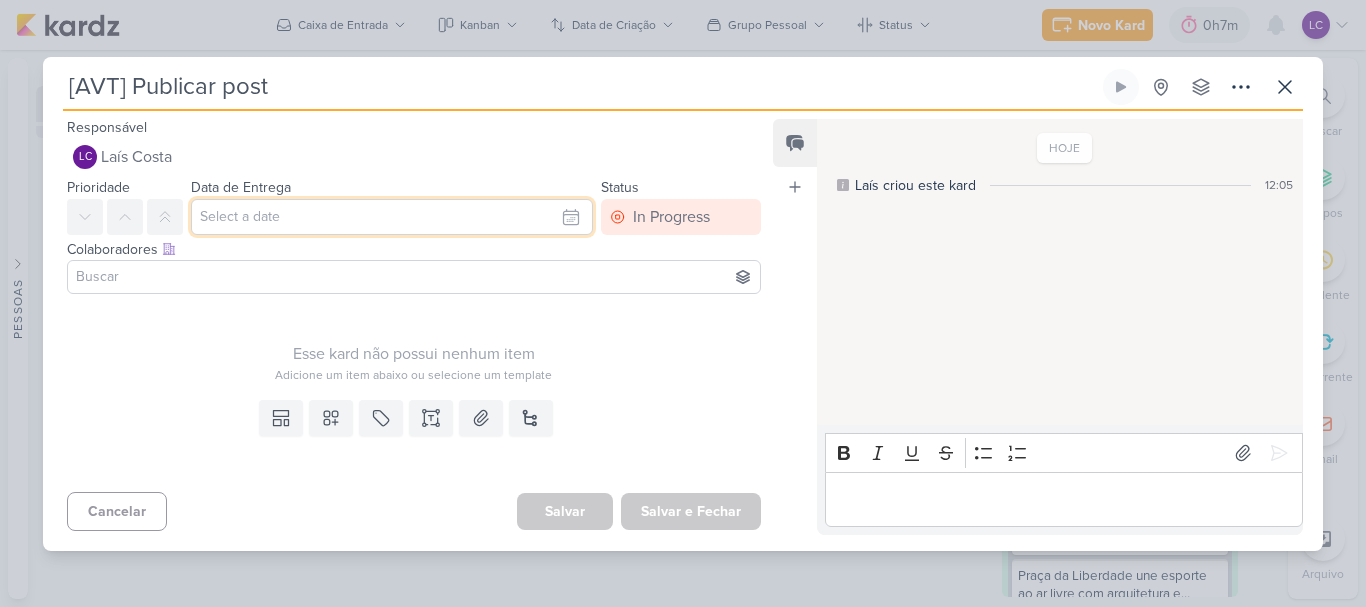 click at bounding box center (392, 217) 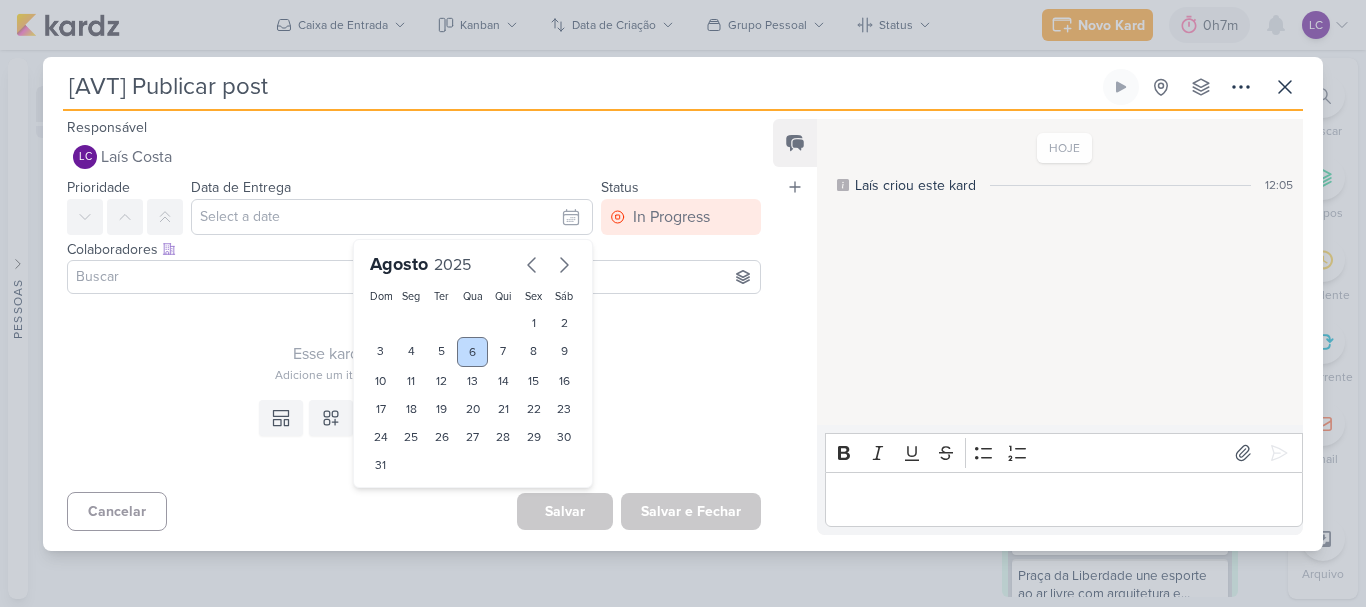 click on "6" at bounding box center (472, 352) 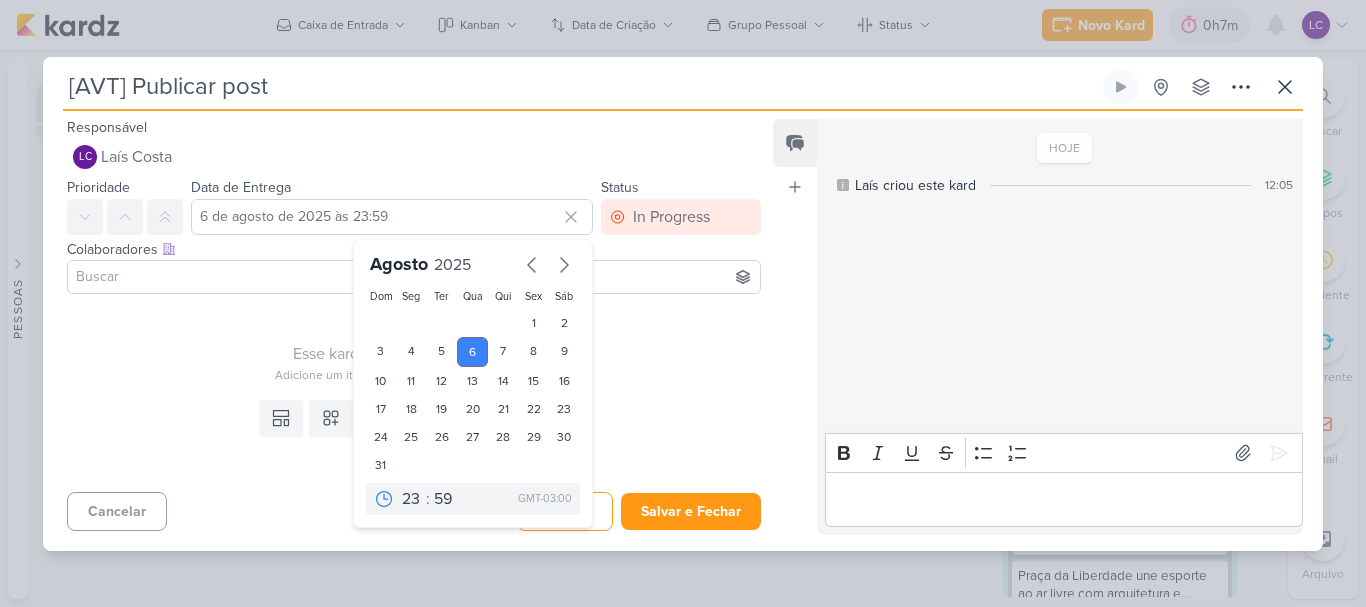click on "Esse kard não possui nenhum item
Adicione um item abaixo ou selecione um template" at bounding box center [414, 343] 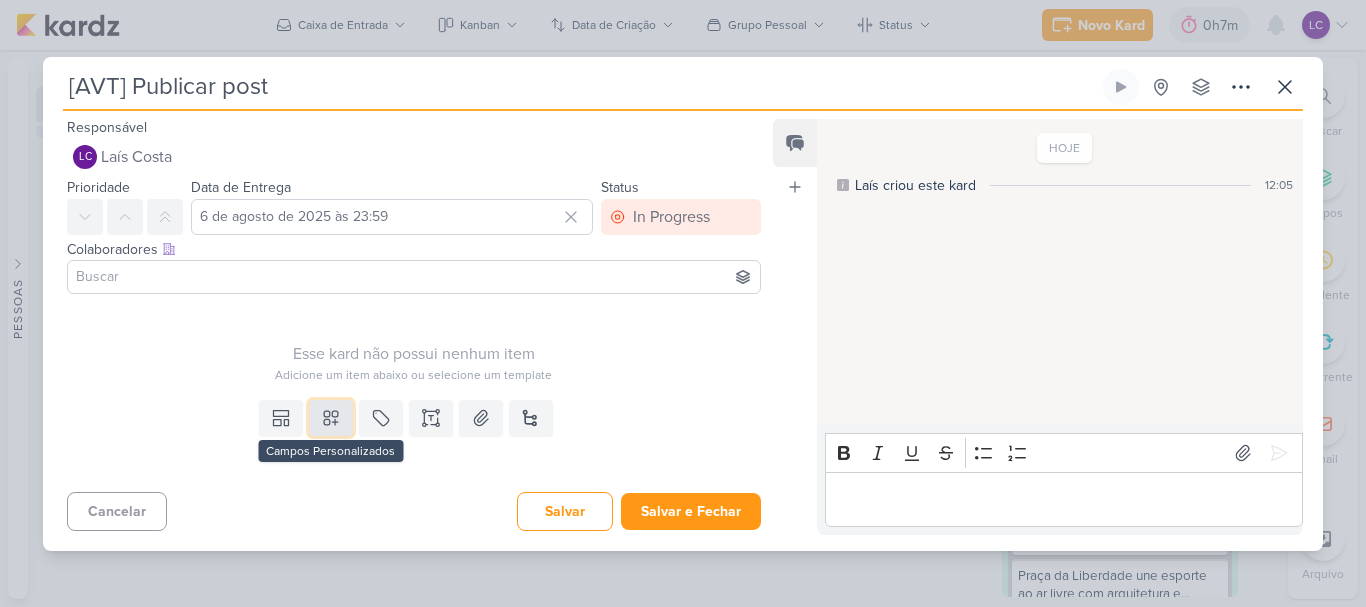 click 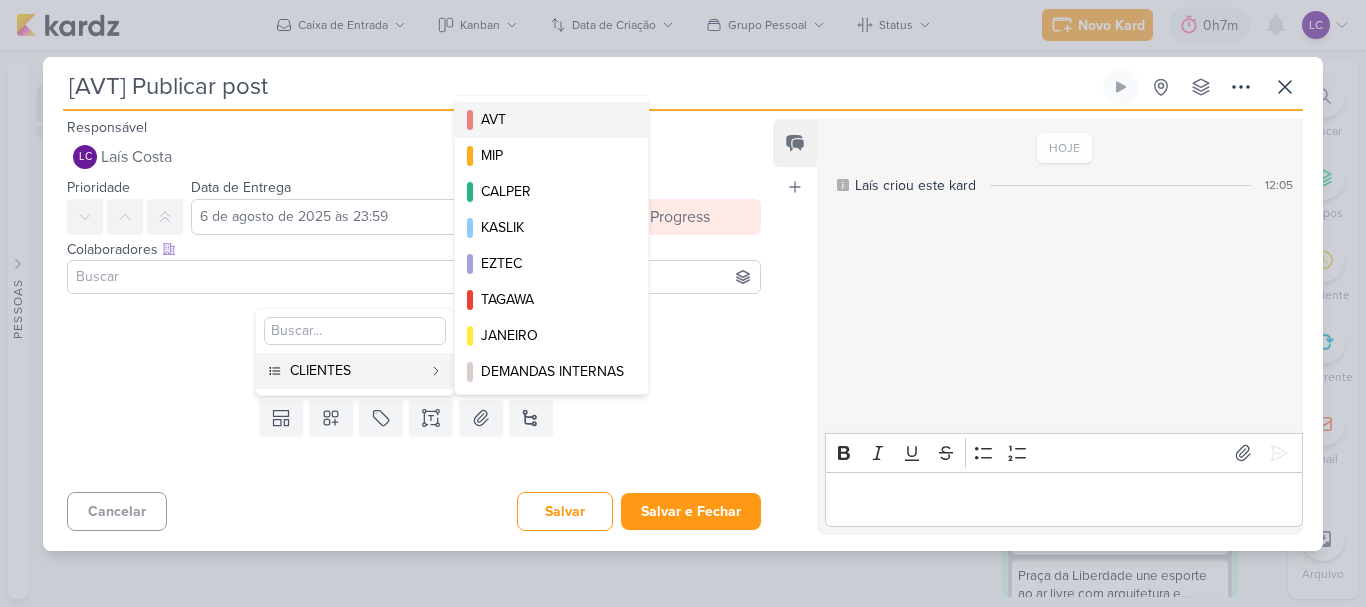 click on "AVT" at bounding box center [552, 119] 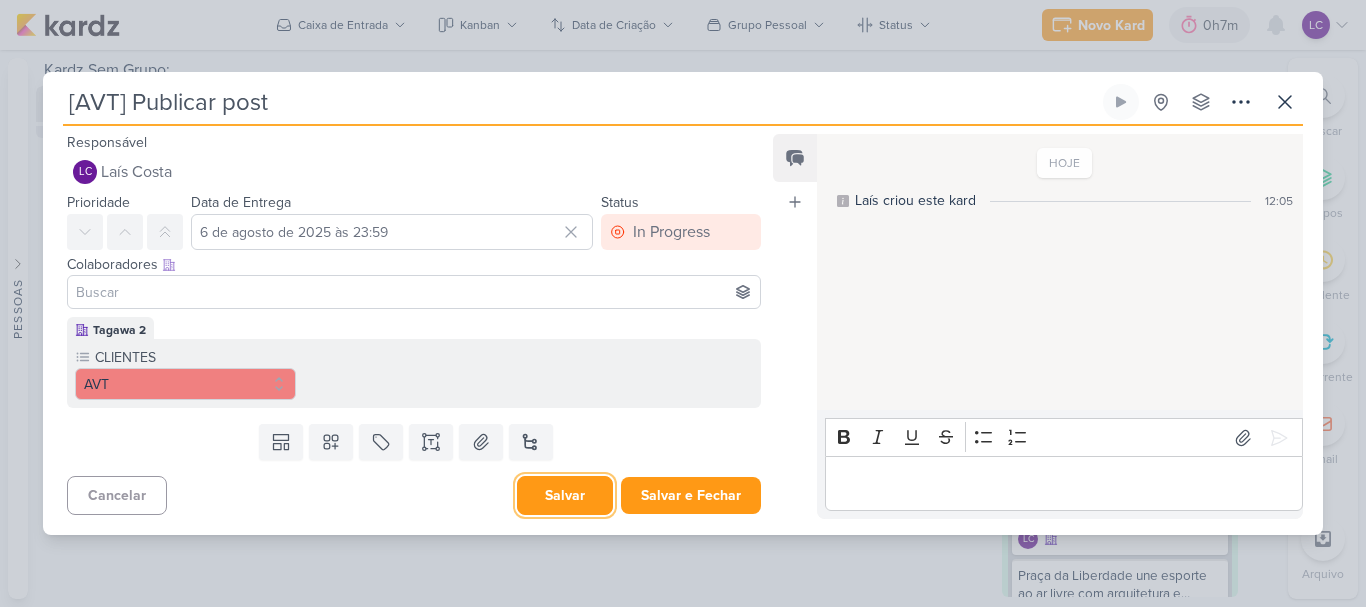 click on "Salvar" at bounding box center (565, 495) 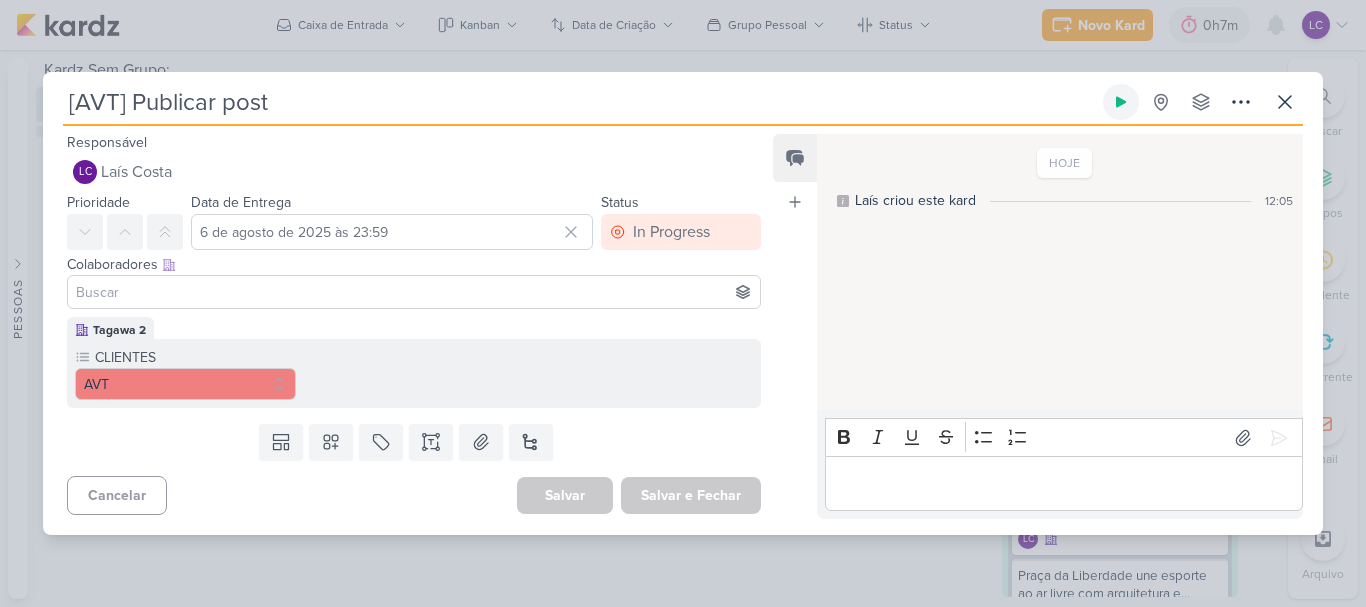 click 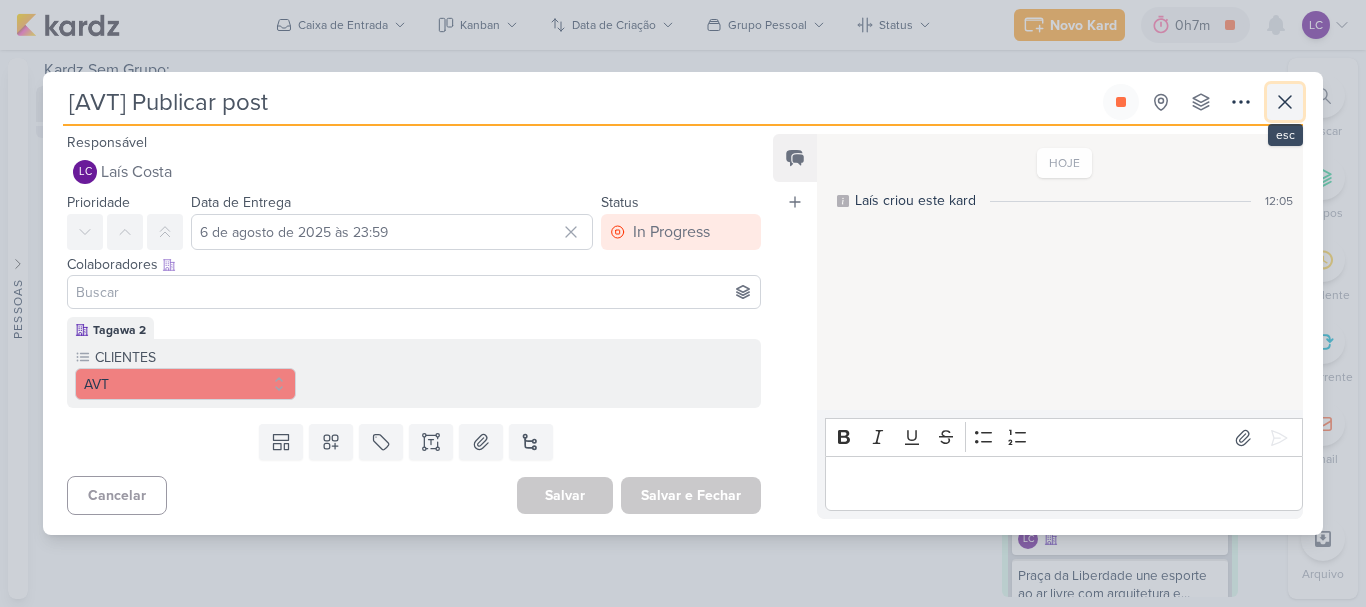 click 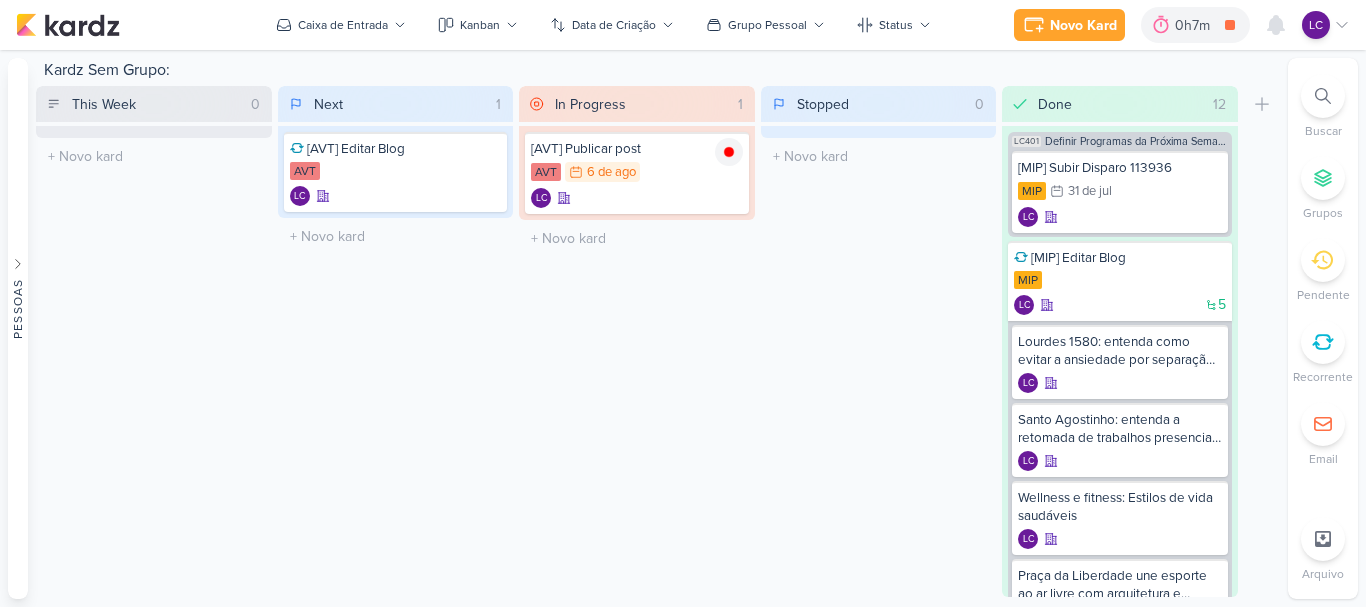 click on "Caixa de Entrada
visão
Caixa de Entrada
A caixa de entrada mostra todos os kardz que você é o responsável
Enviados
A visão de enviados contém os kardz que você criou e designou à outra pessoa
Colaboração" at bounding box center (659, 328) 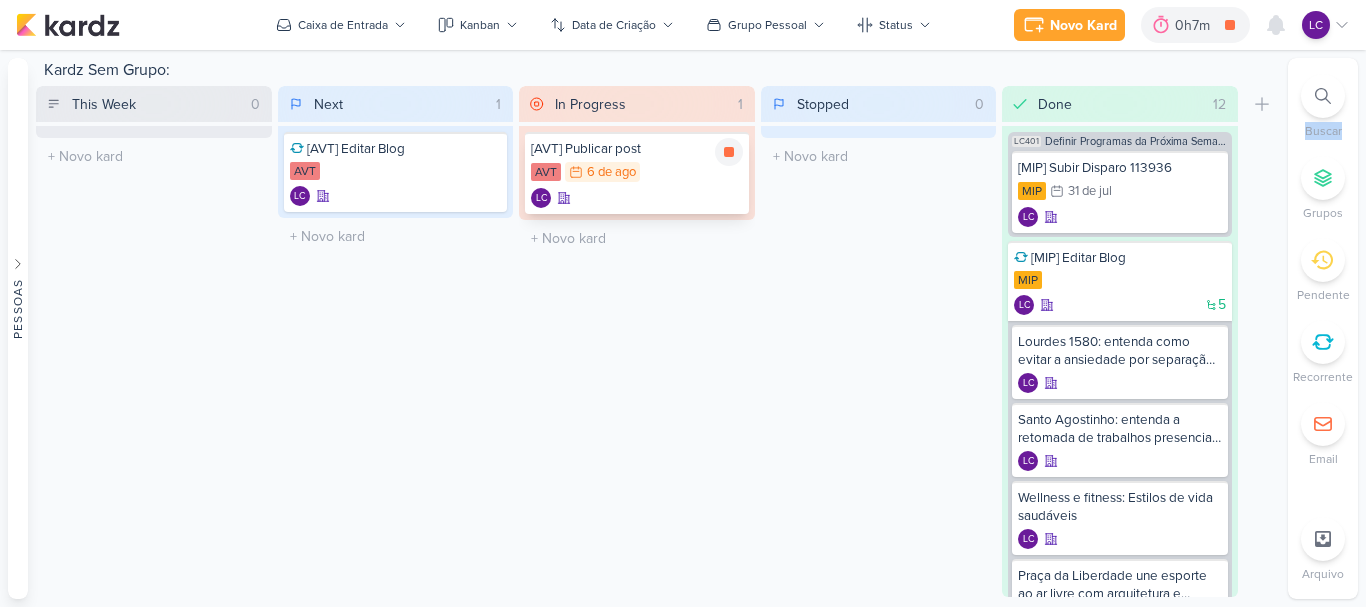 click on "AVT
6/8
6 de ago" at bounding box center [637, 173] 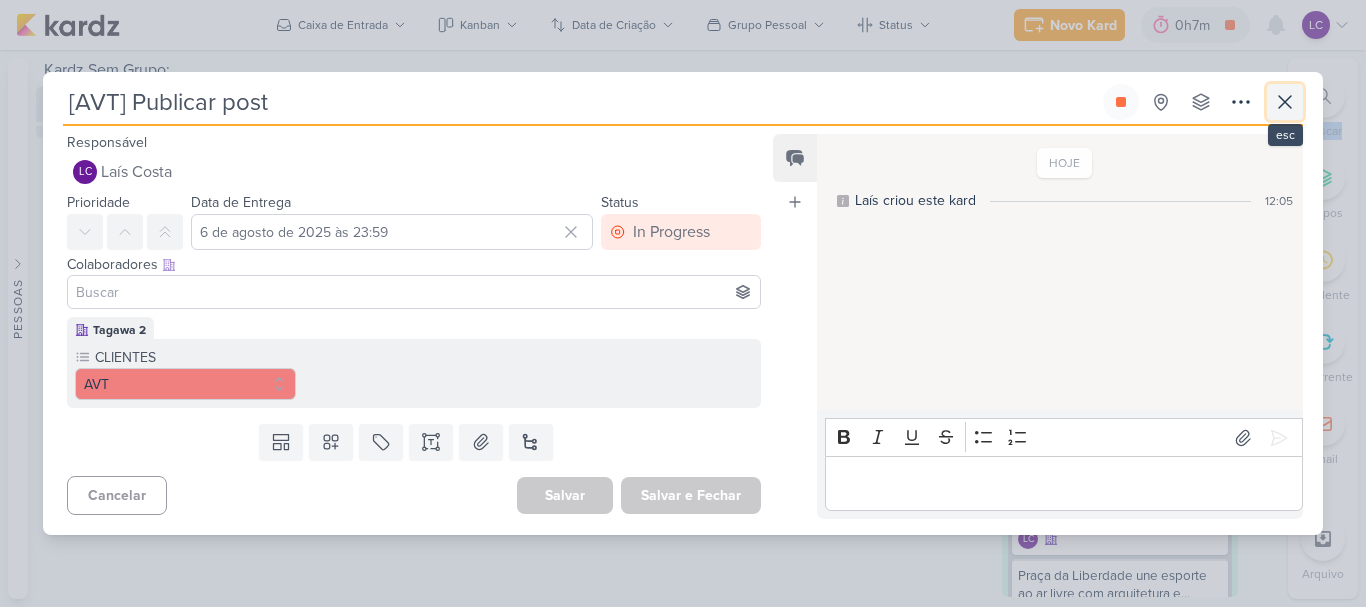 click 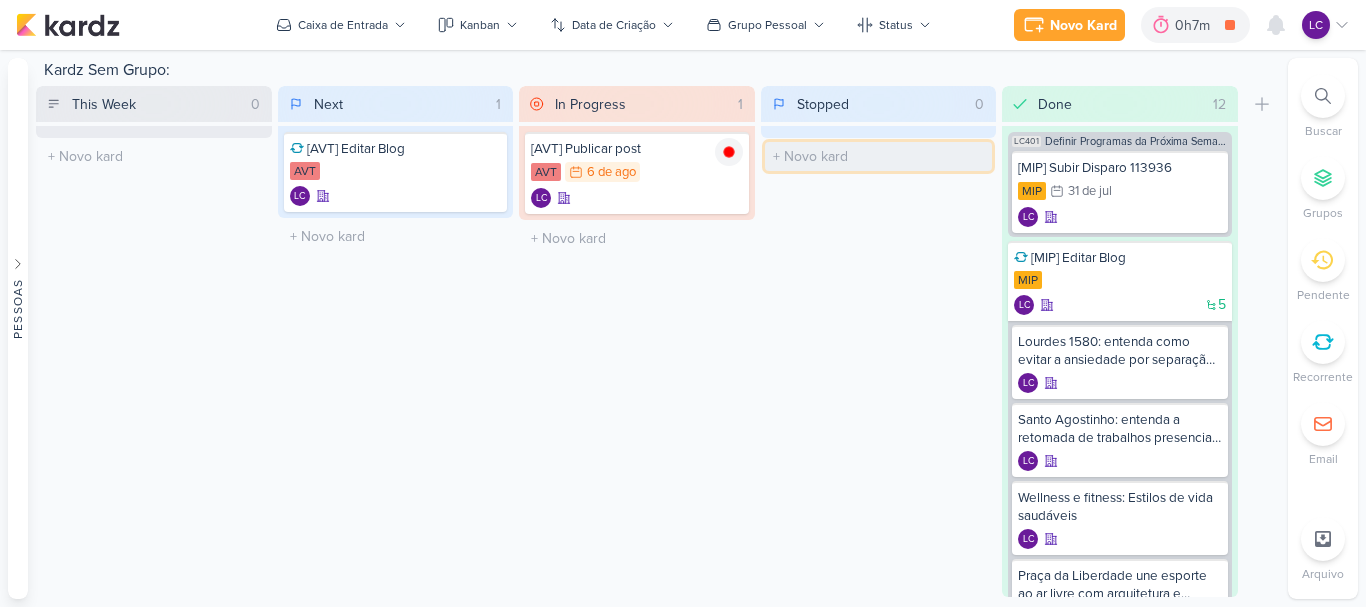 click at bounding box center [879, 156] 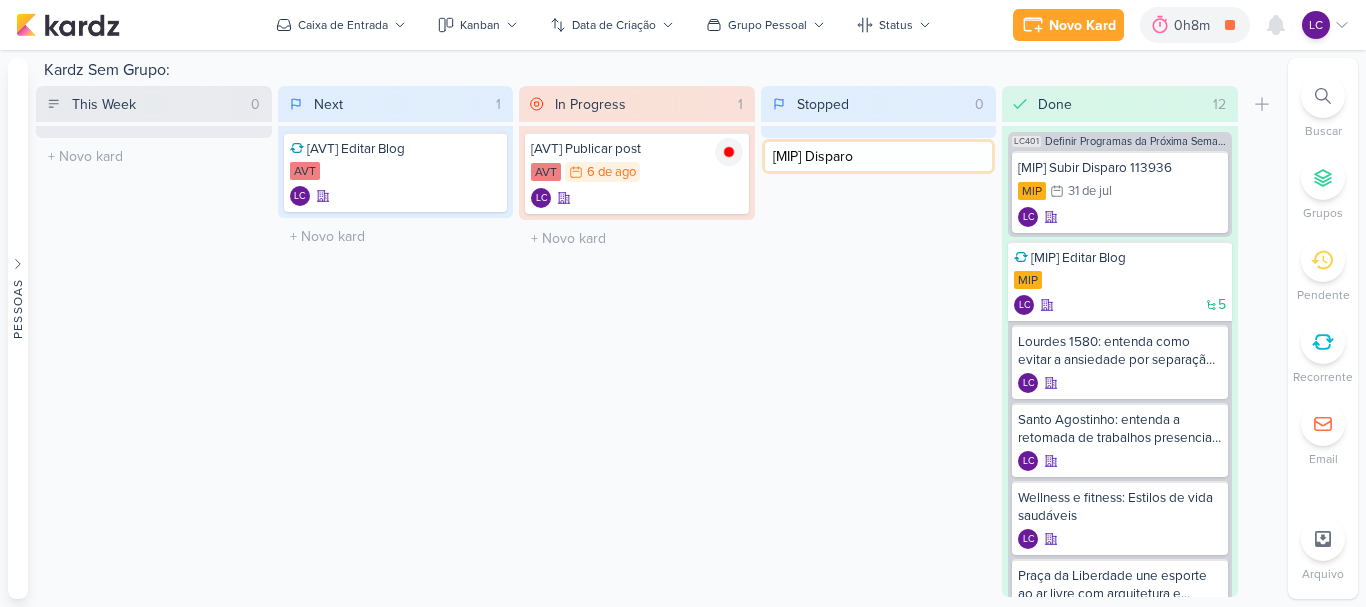click on "[MIP] Disparo" at bounding box center [879, 156] 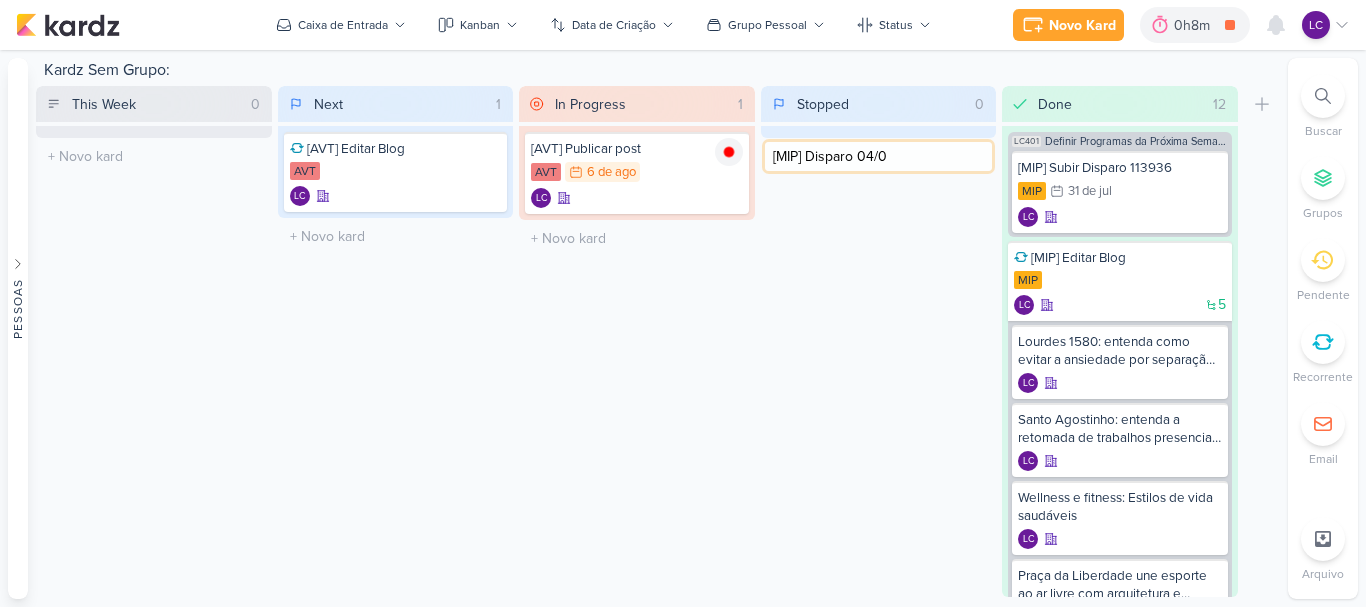 type on "[MIP] Disparo 04/05" 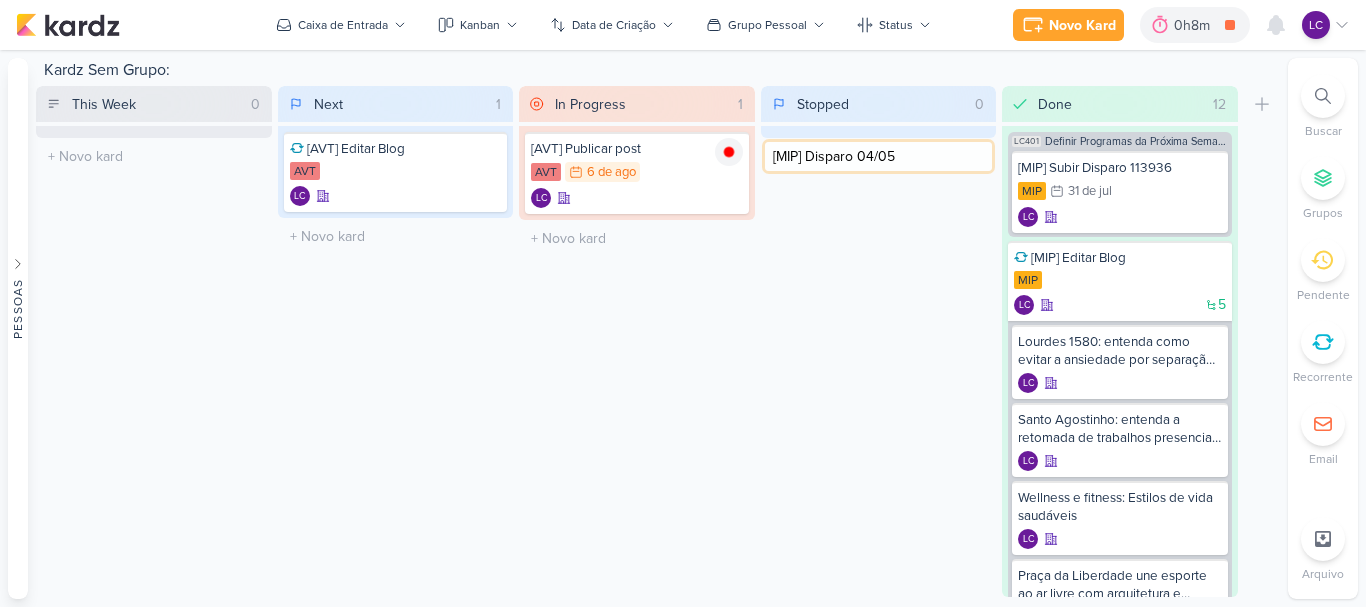 type 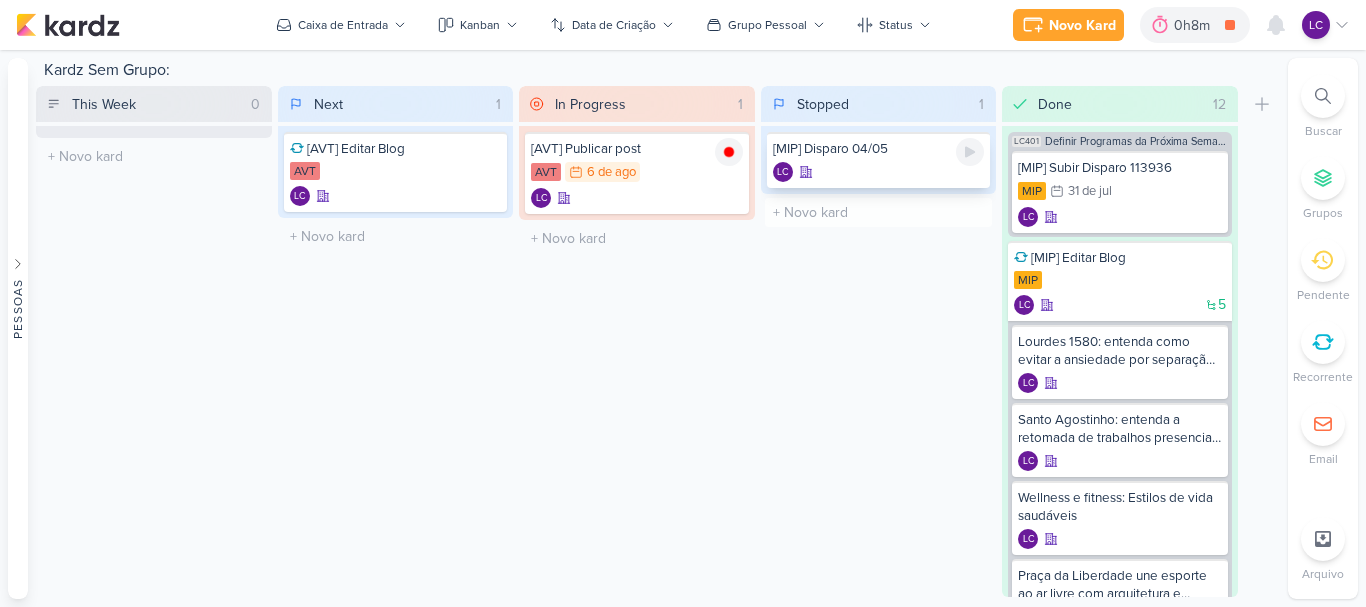 click on "LC" at bounding box center (879, 172) 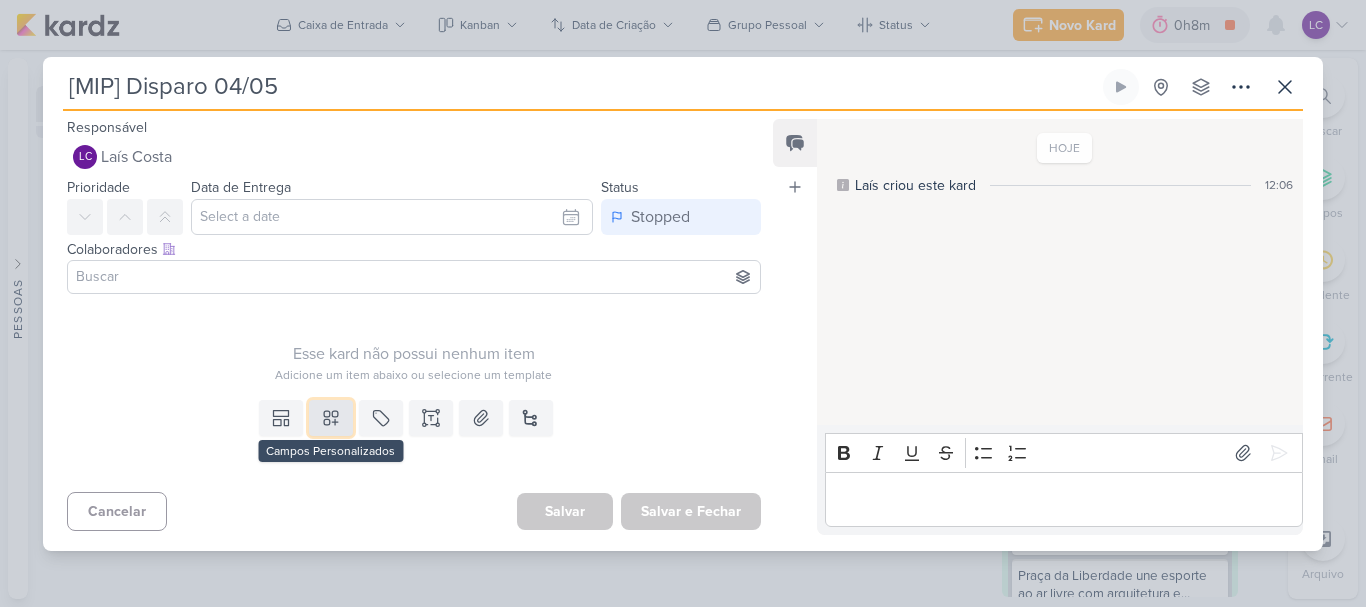 click at bounding box center (331, 418) 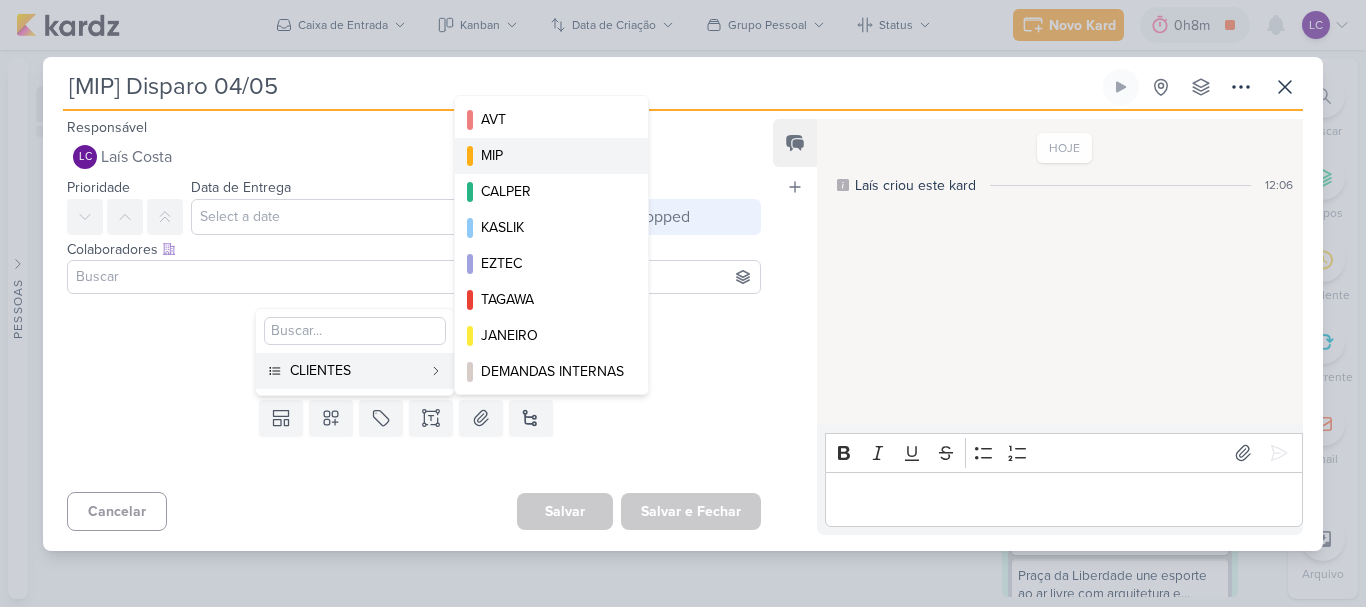click on "MIP" at bounding box center (552, 155) 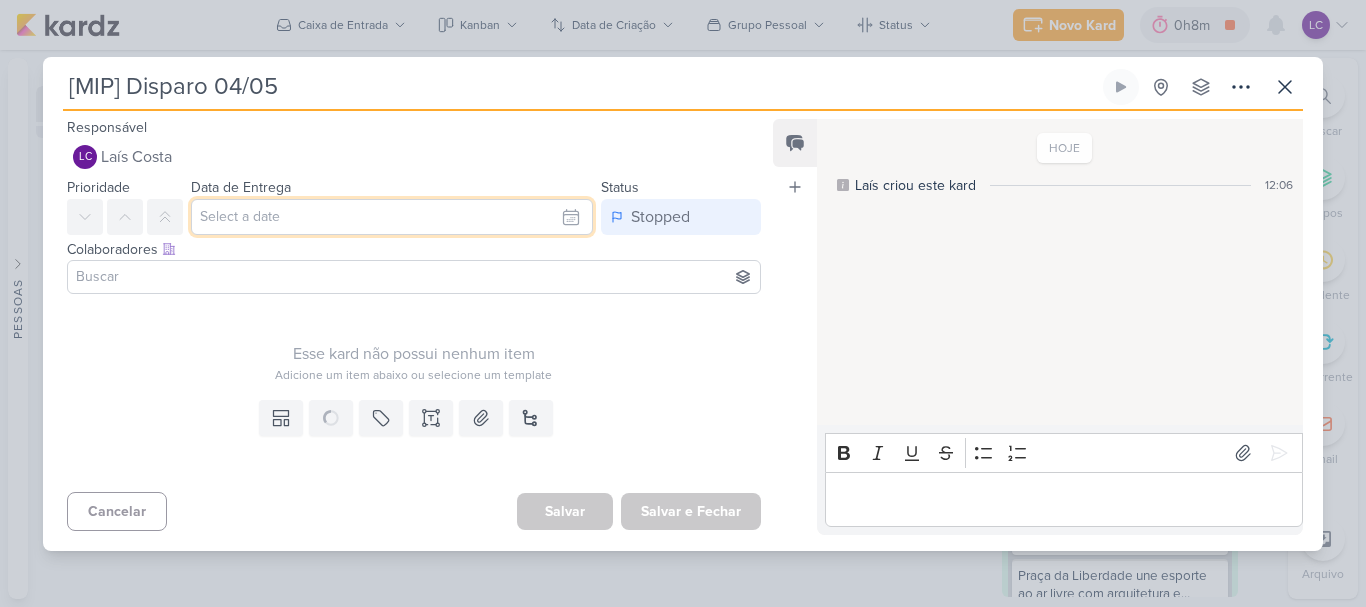 click on "Data de Entrega
Agosto
2025
Dom
Seg
Ter
Qua
Qui
Sex
Sáb
00 01 02 03 04 05 06 07 08 09 10 11 12 13 14 15 16 17 18 19 20 21 22 23
:" at bounding box center (392, 205) 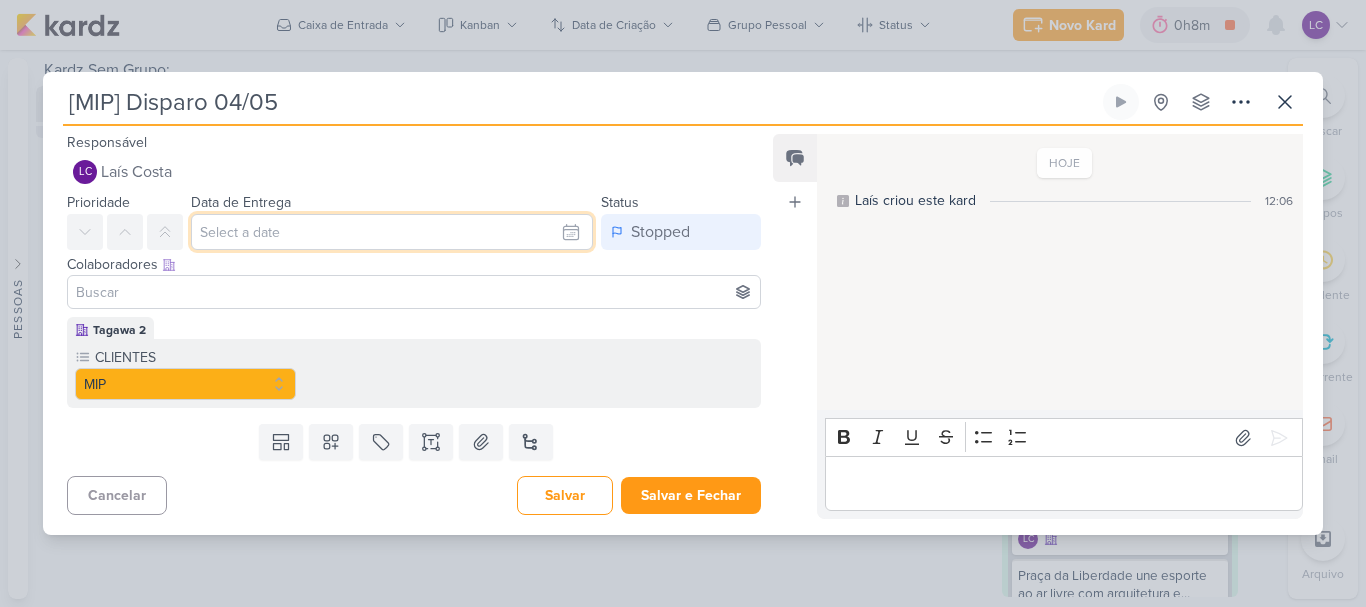 click at bounding box center [392, 232] 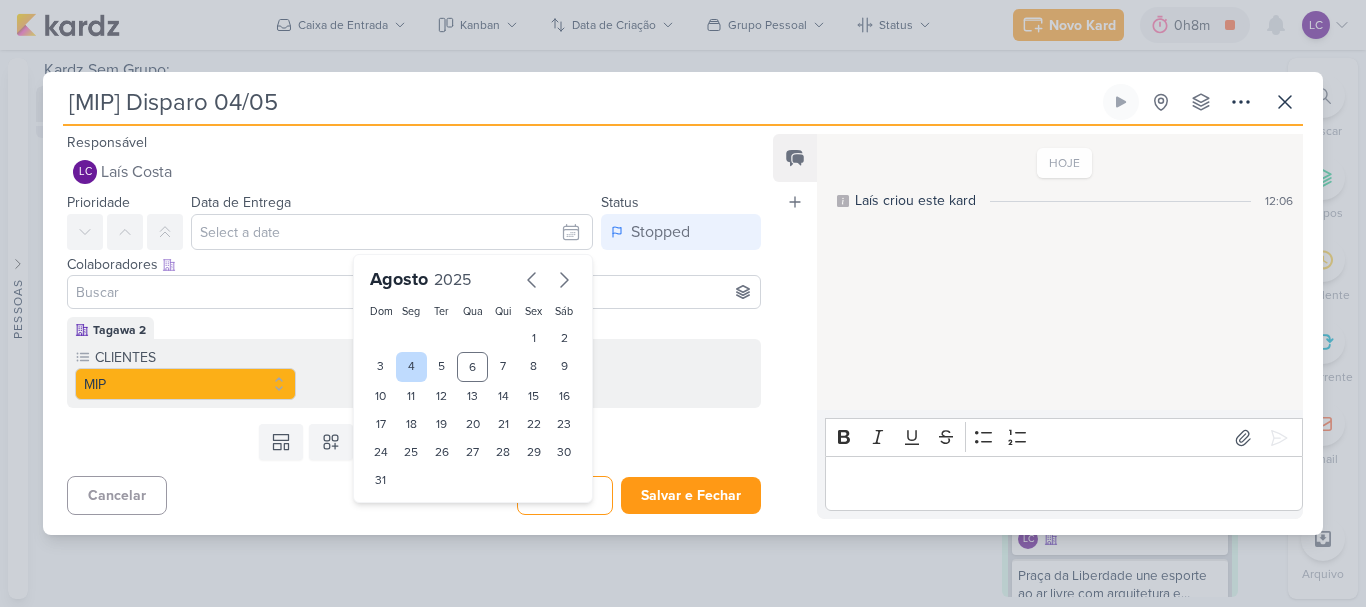 click on "4" at bounding box center (411, 367) 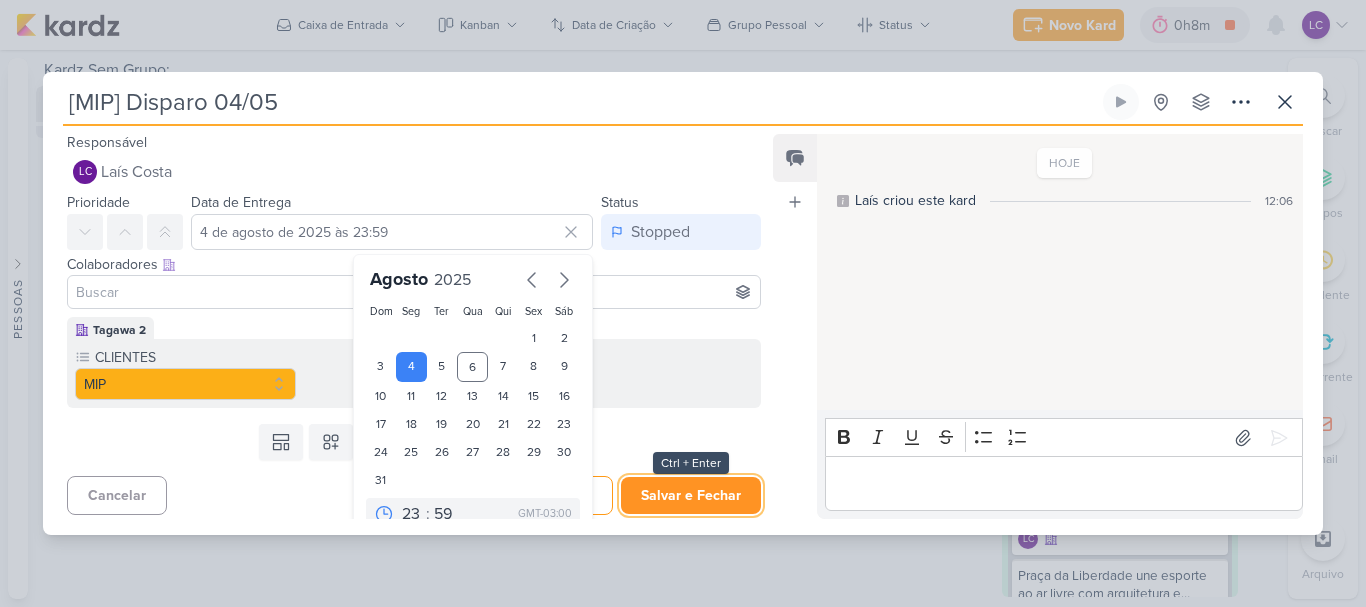 click on "Salvar e Fechar" at bounding box center [691, 495] 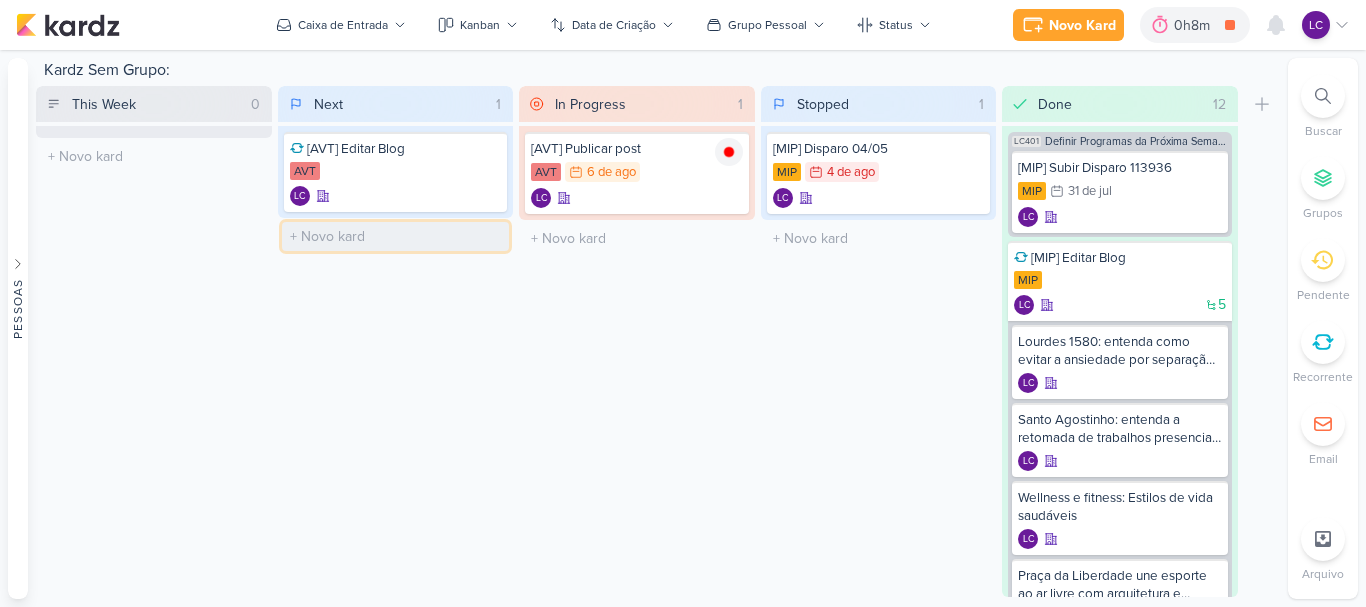 click at bounding box center (396, 236) 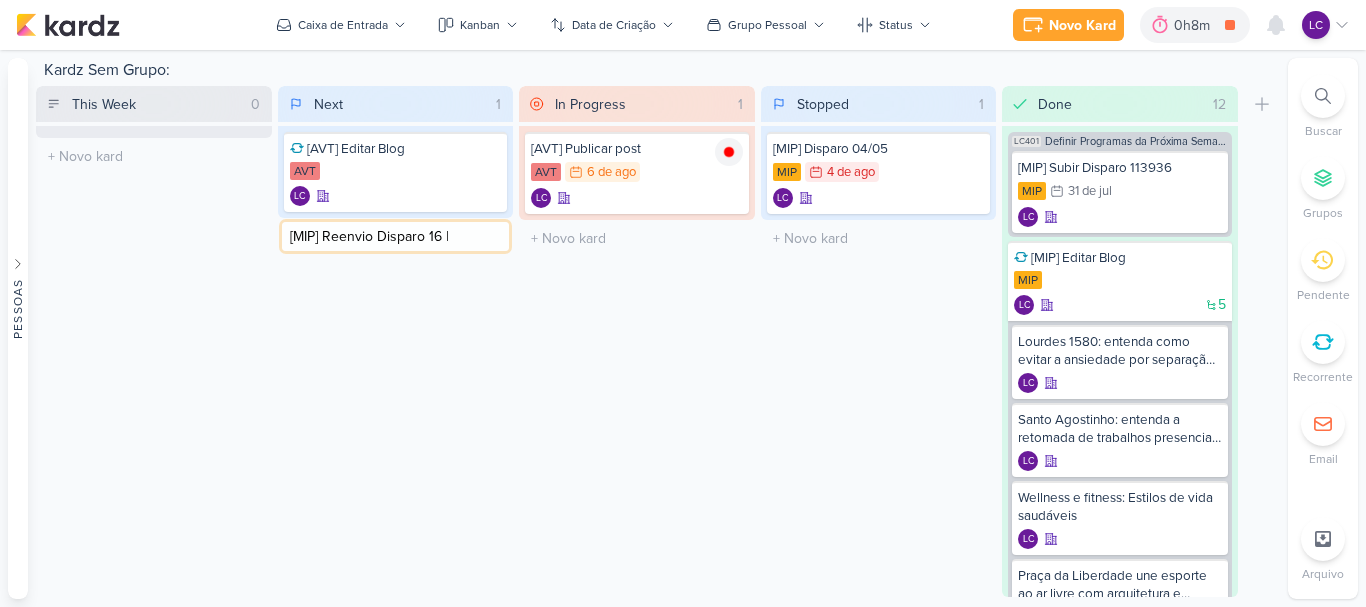 paste on "113936" 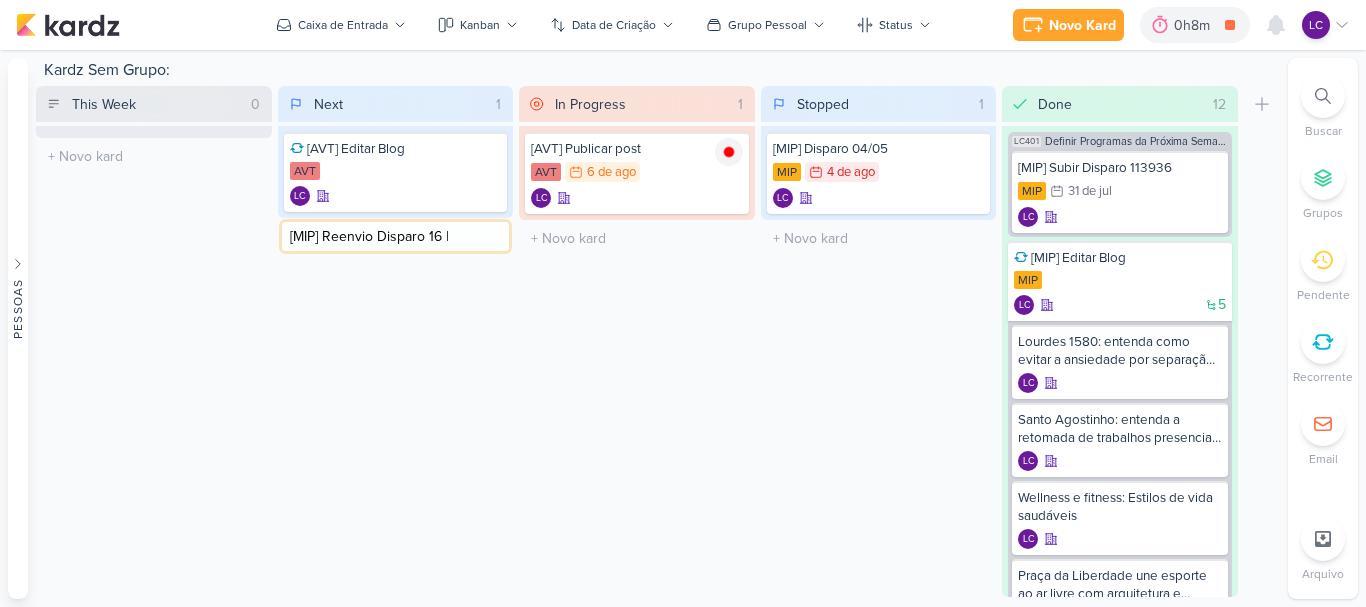 type on "[MIP] Reenvio Disparo 16 | 113936" 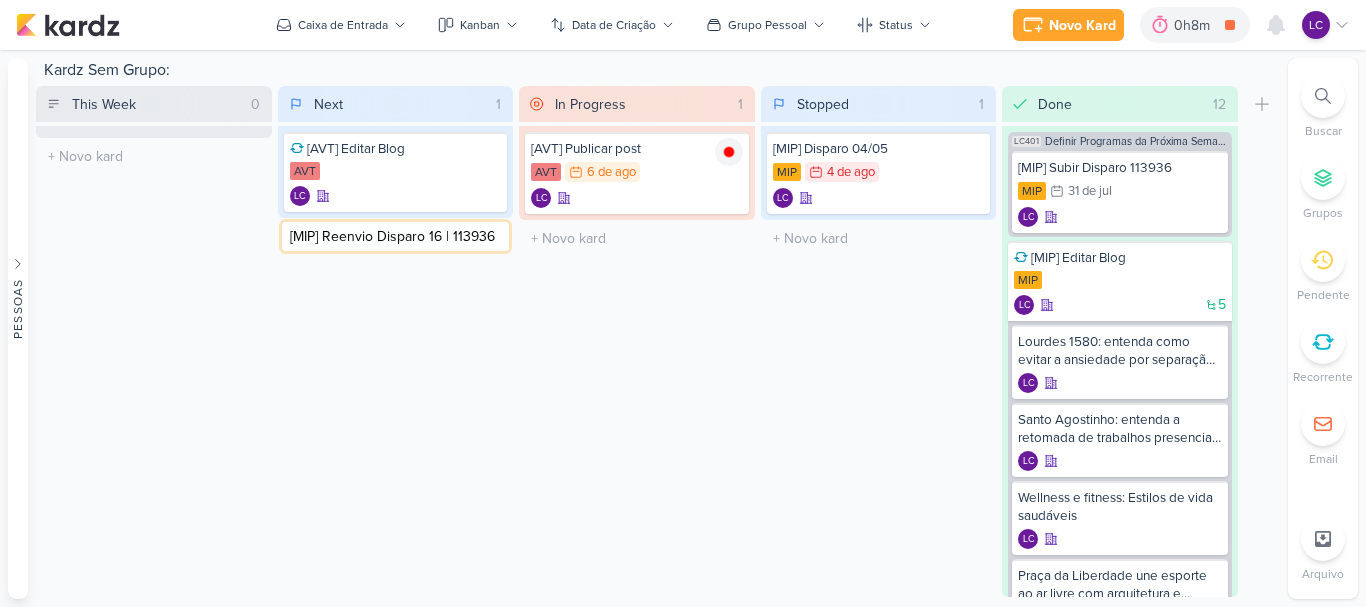 type 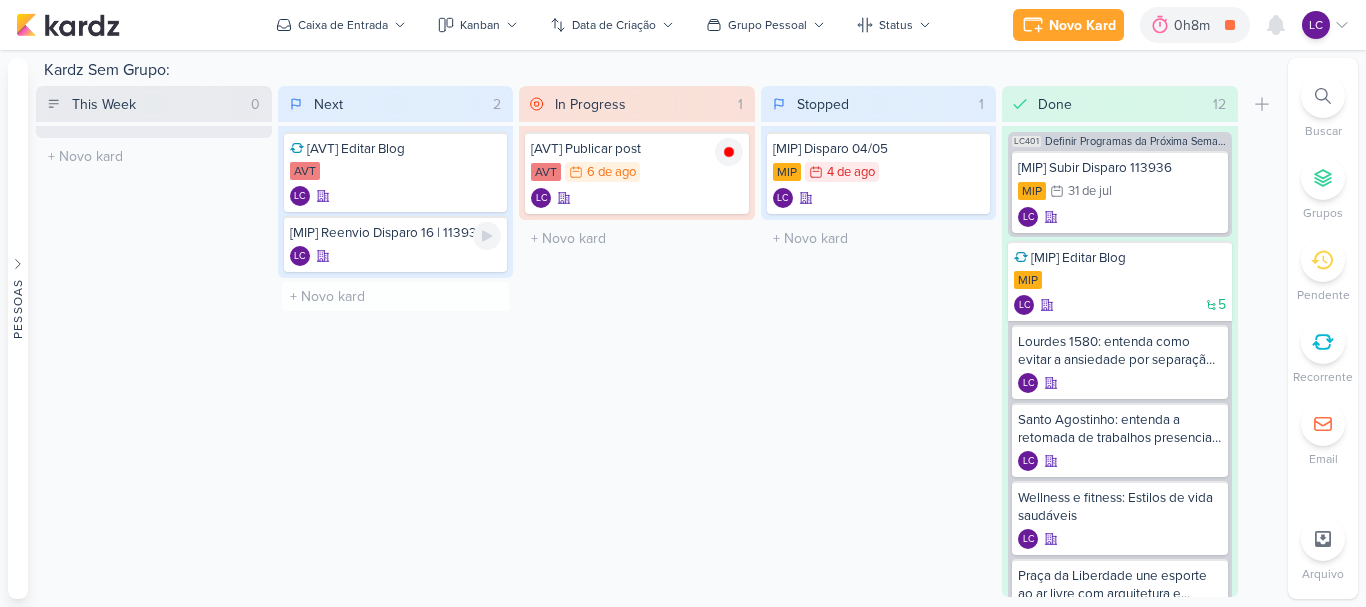 click on "[MIP] Reenvio Disparo 16 | 113936" at bounding box center [396, 233] 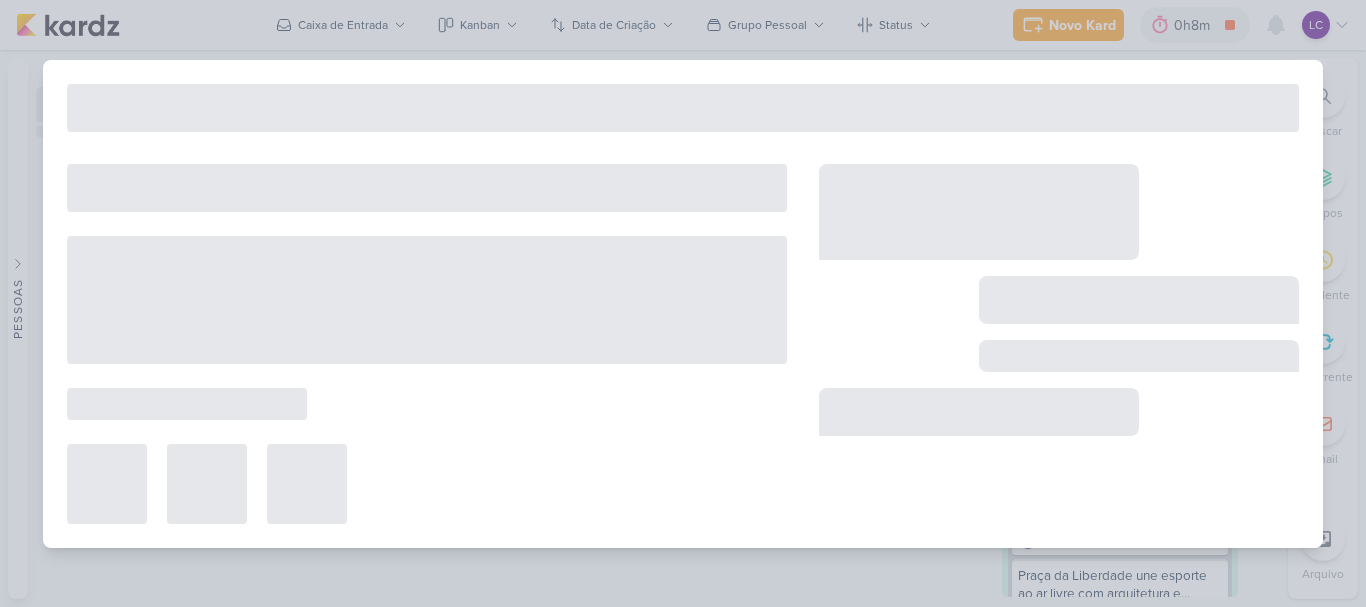 type on "[MIP] Reenvio Disparo 16 | 113936" 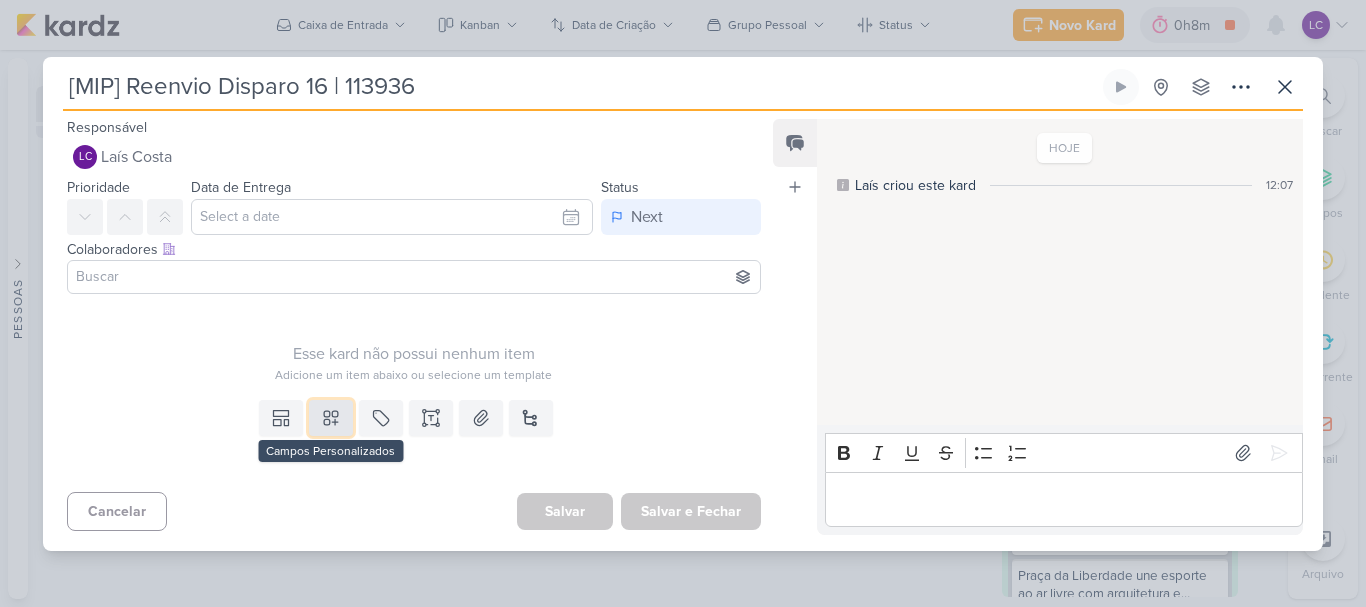 click 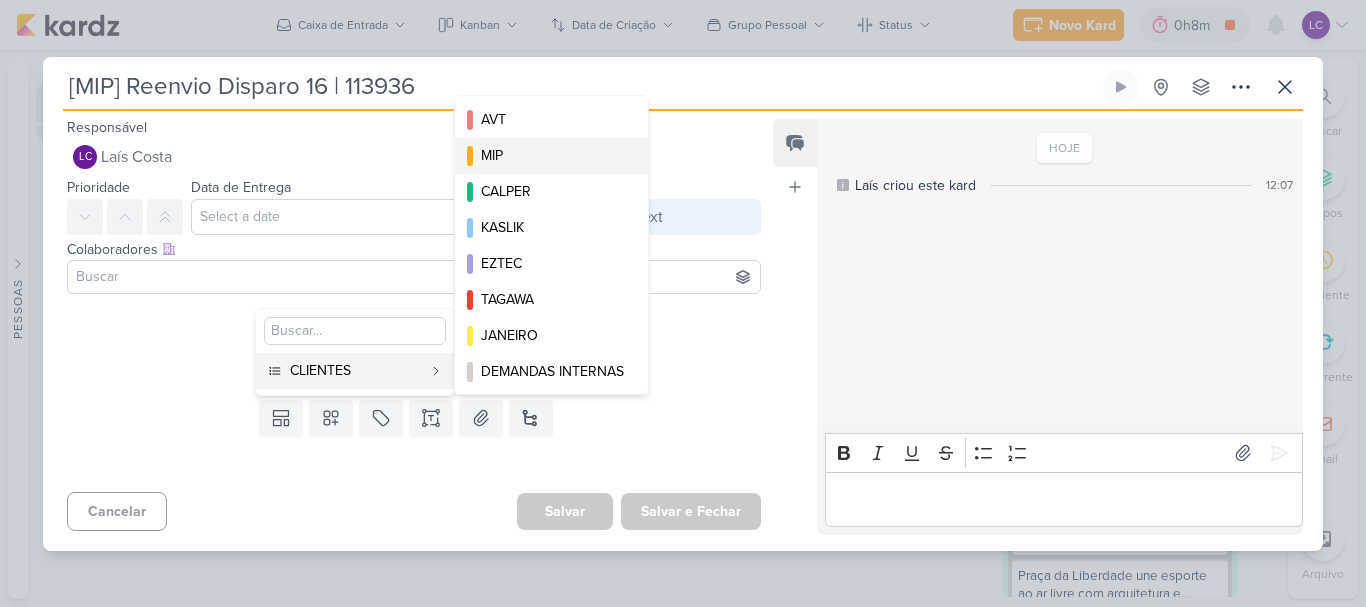 click on "MIP" at bounding box center (552, 155) 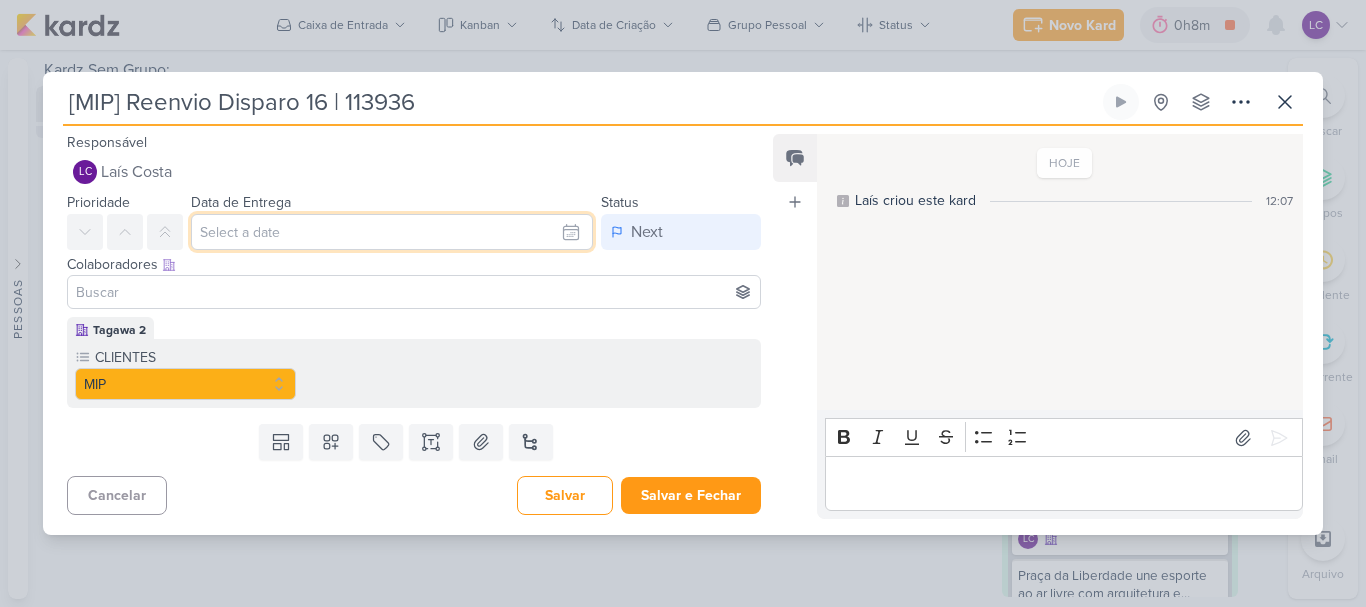 click at bounding box center [392, 232] 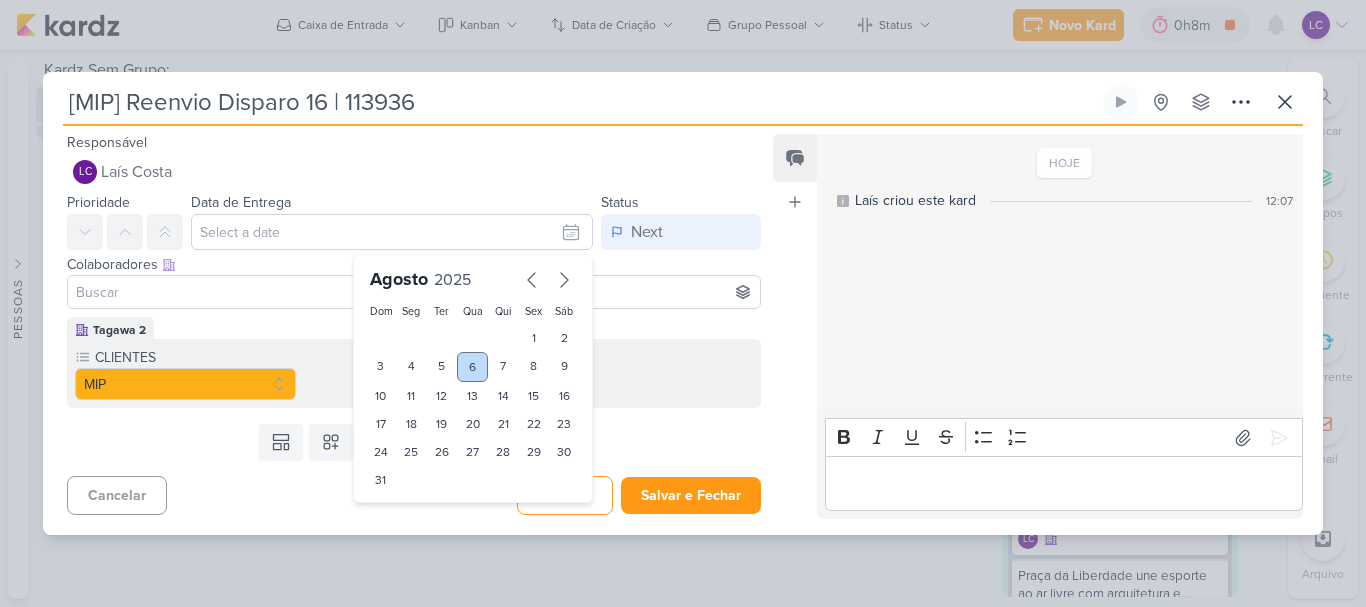 click on "6" at bounding box center [472, 367] 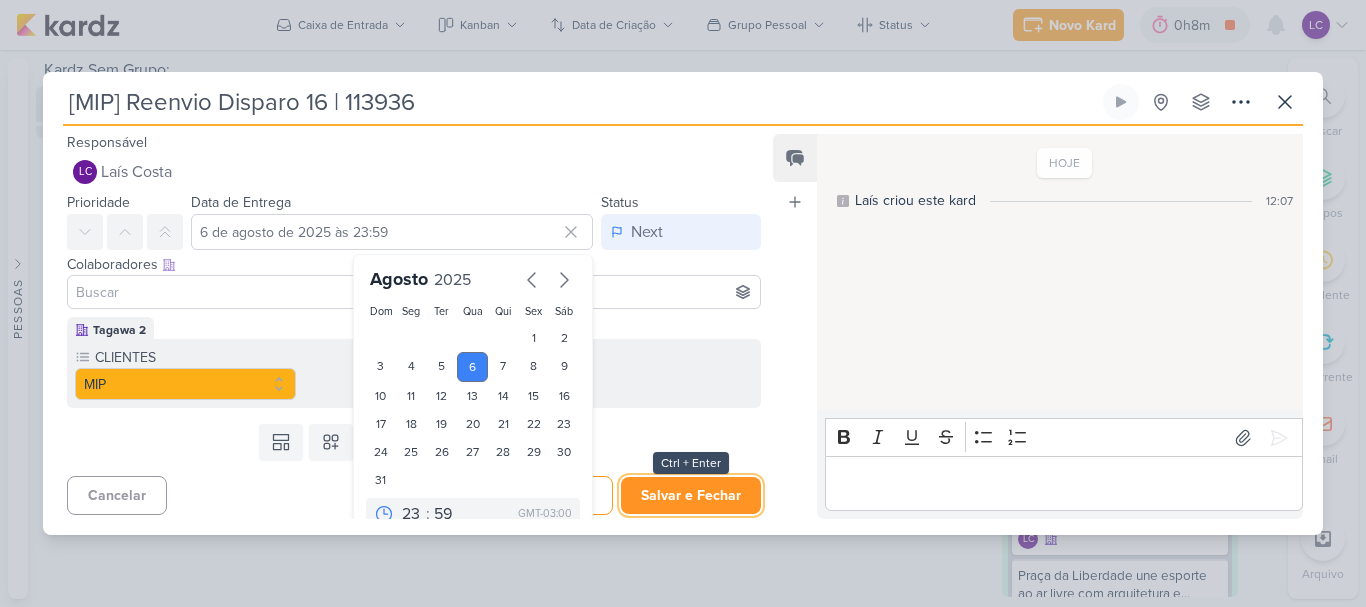 click on "Salvar e Fechar" at bounding box center (691, 495) 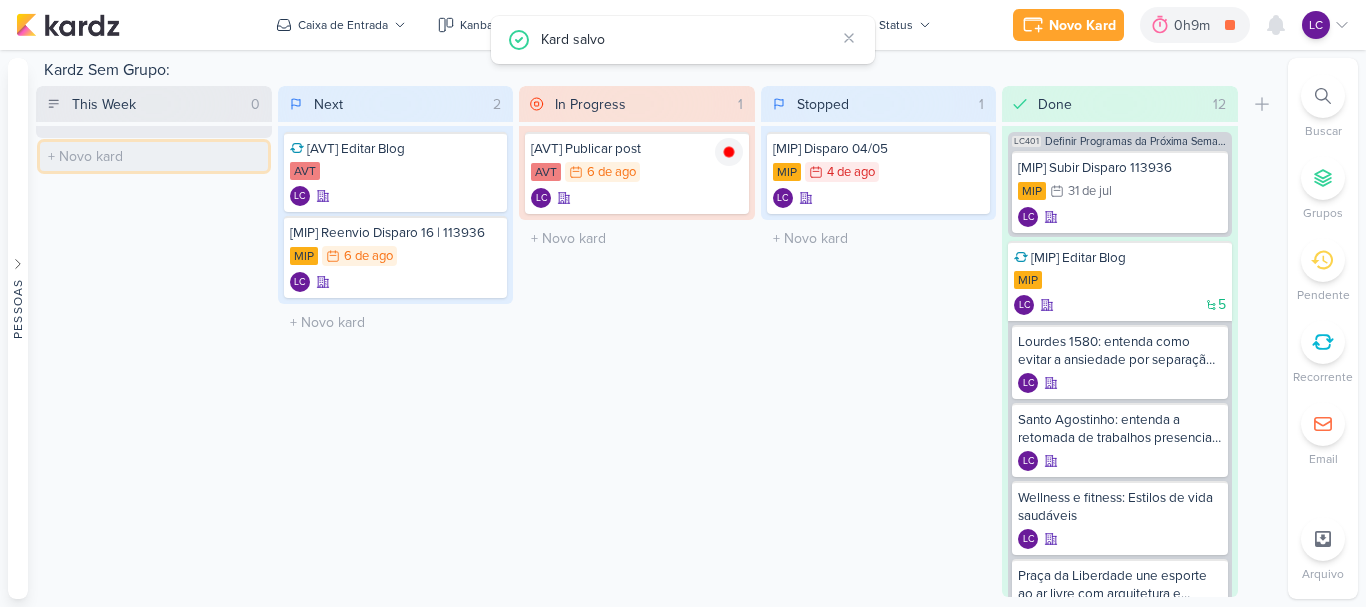 click at bounding box center [154, 156] 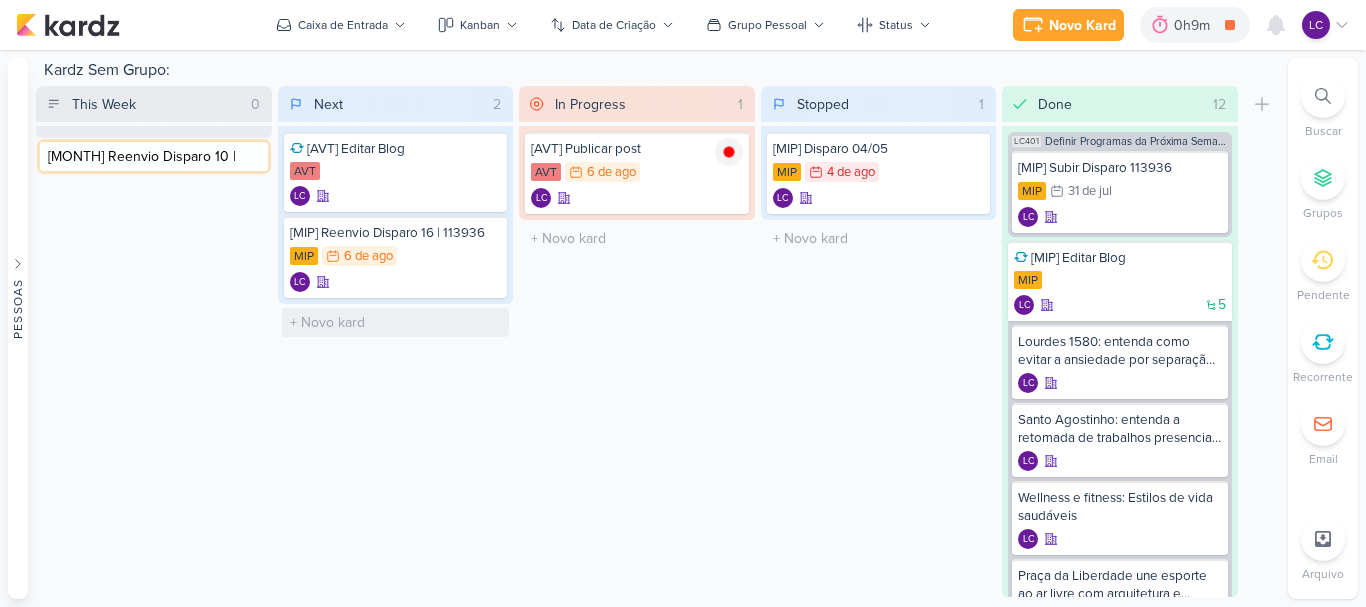 paste on "113827" 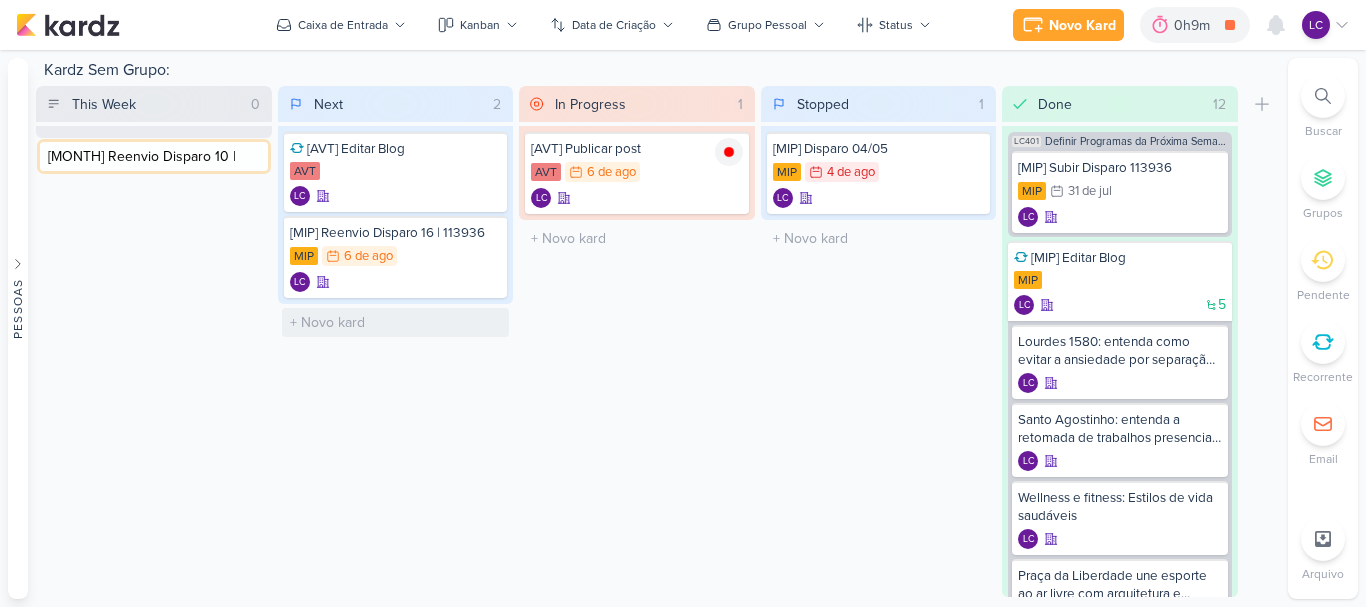 type on "[JANEIRO] Reenvio Disparo 10 | 113827" 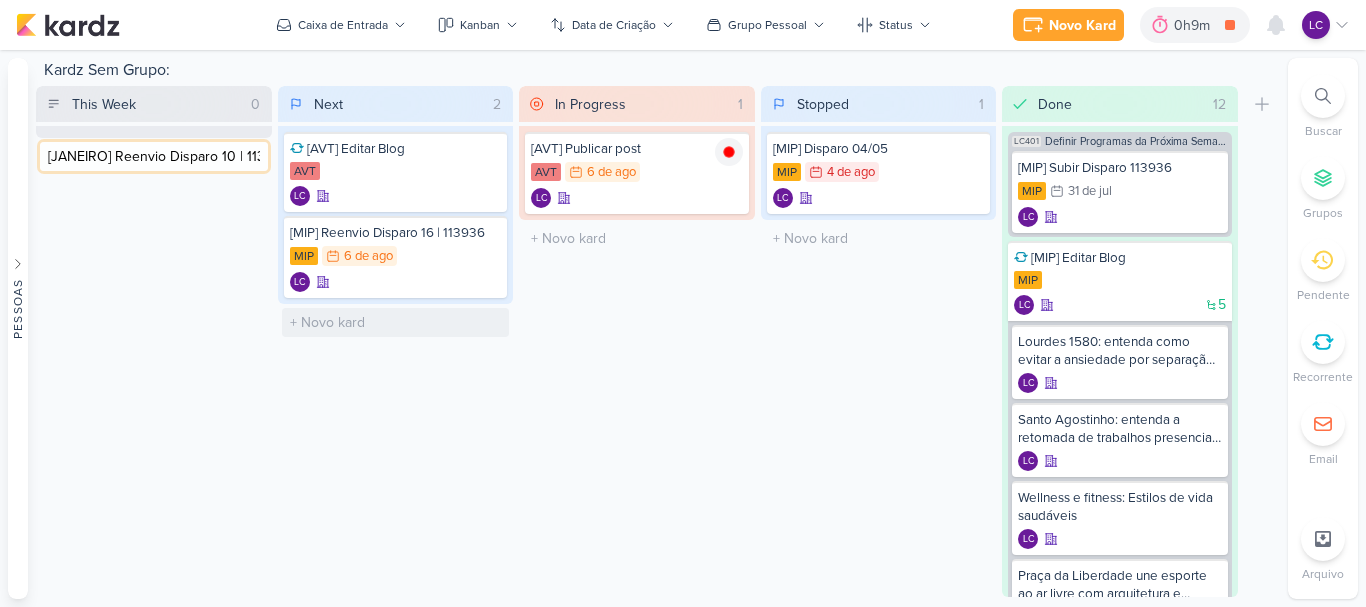 scroll, scrollTop: 0, scrollLeft: 23, axis: horizontal 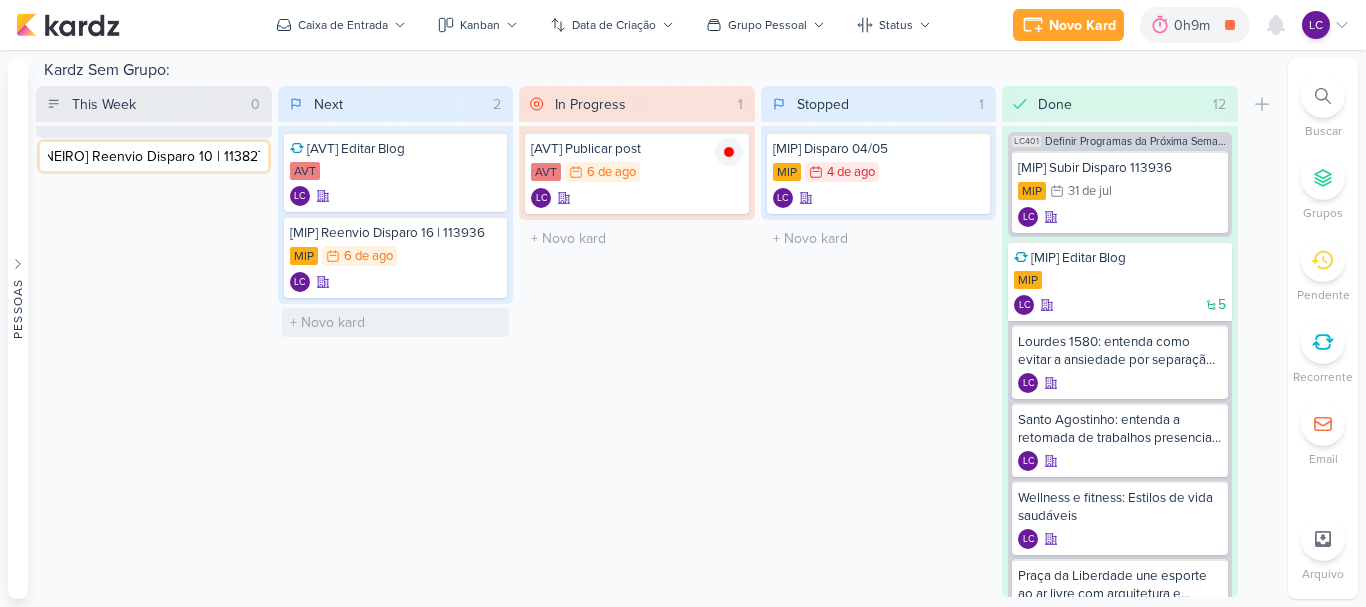 type 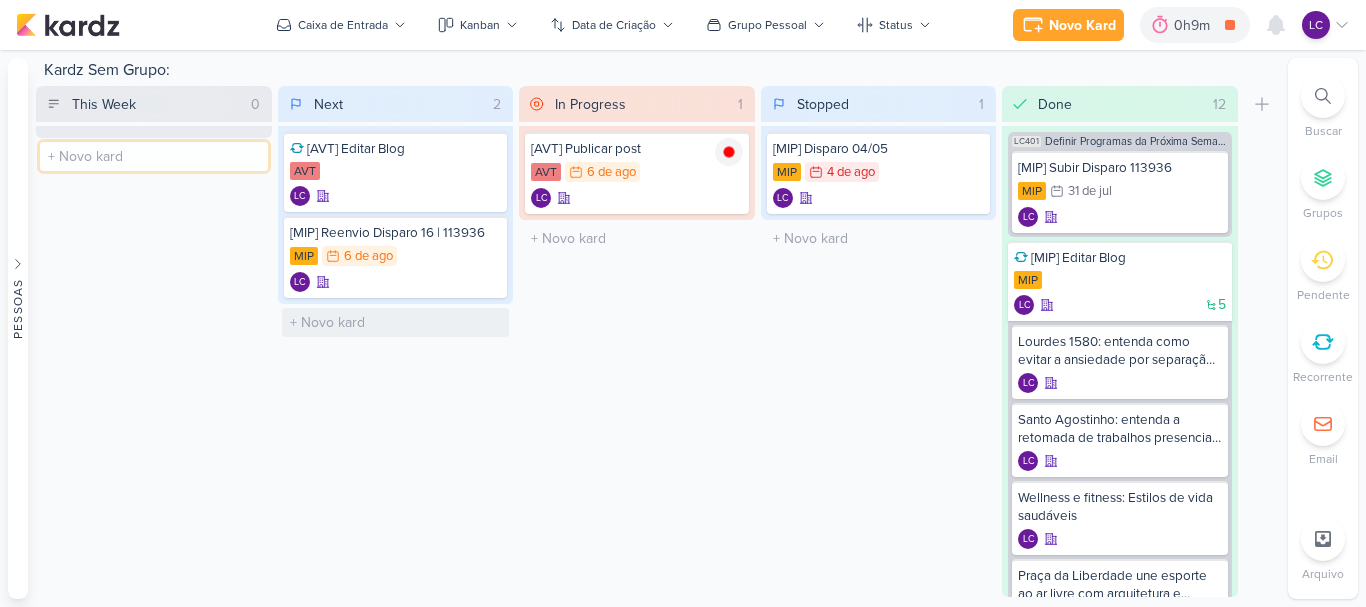 scroll, scrollTop: 0, scrollLeft: 0, axis: both 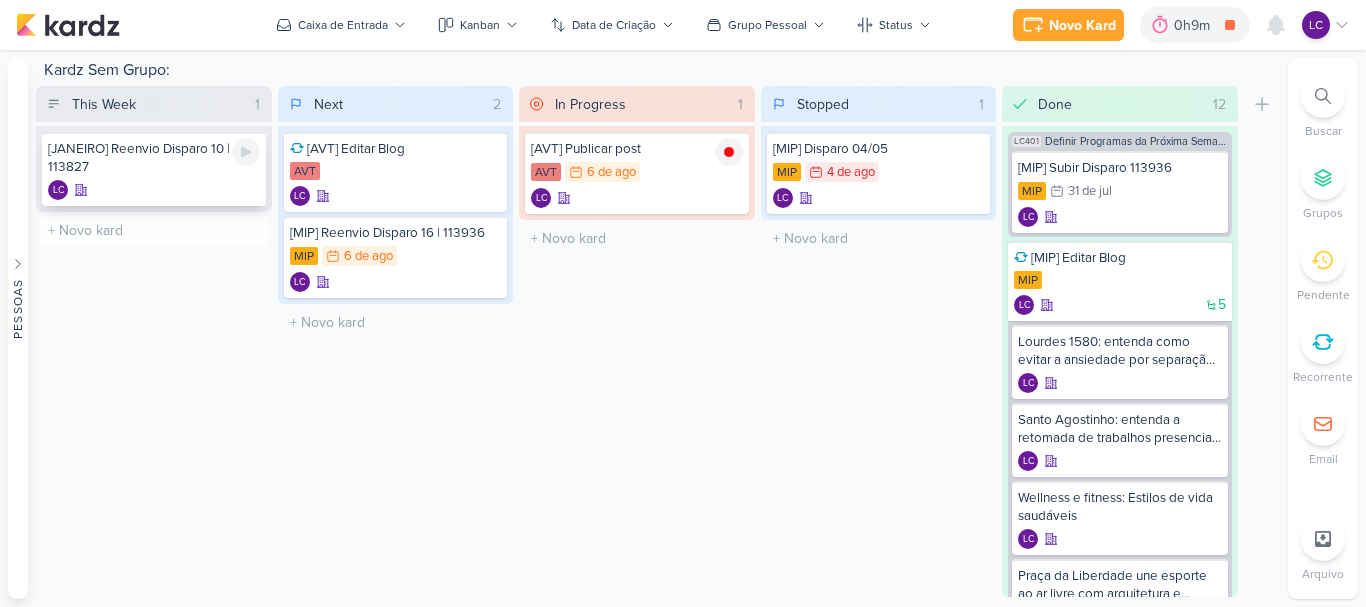 click on "[JANEIRO] Reenvio Disparo 10 | 113827" at bounding box center (154, 158) 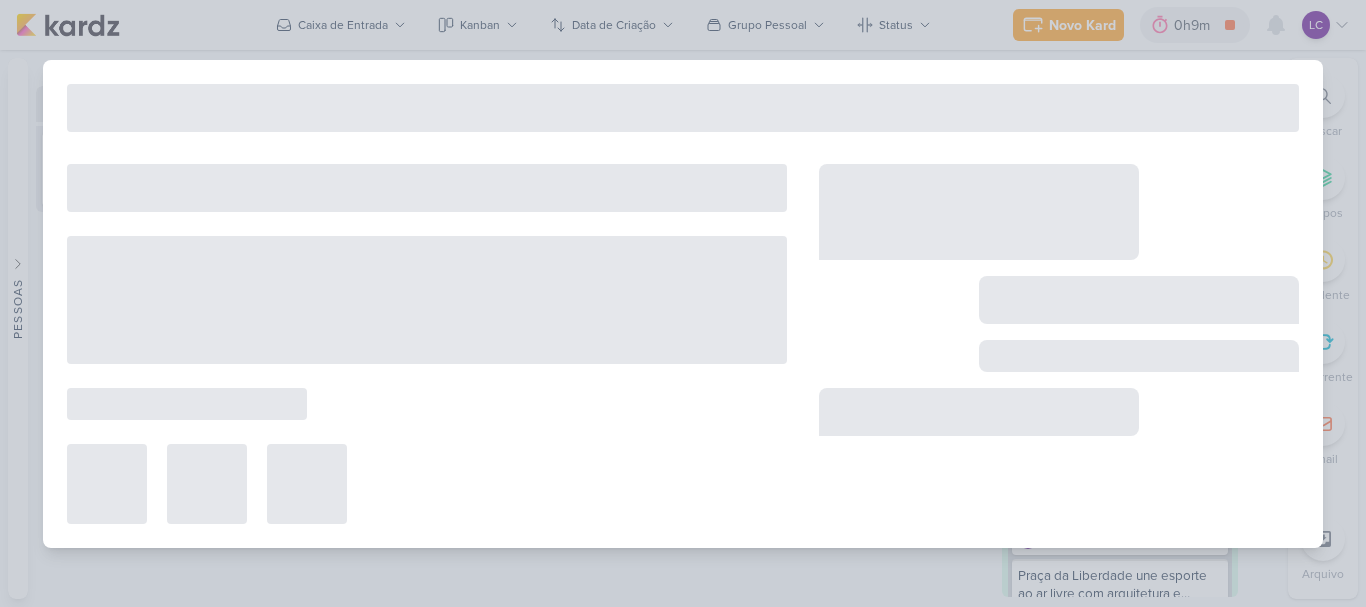 type on "[JANEIRO] Reenvio Disparo 10 | 113827" 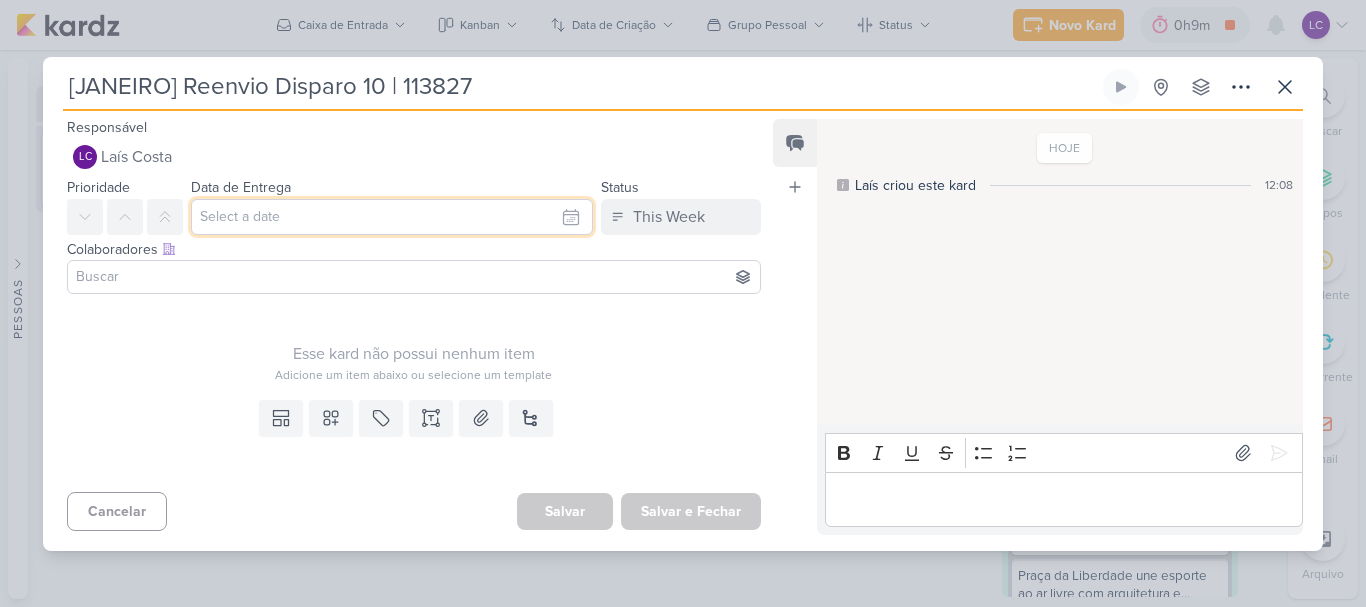 click at bounding box center (392, 217) 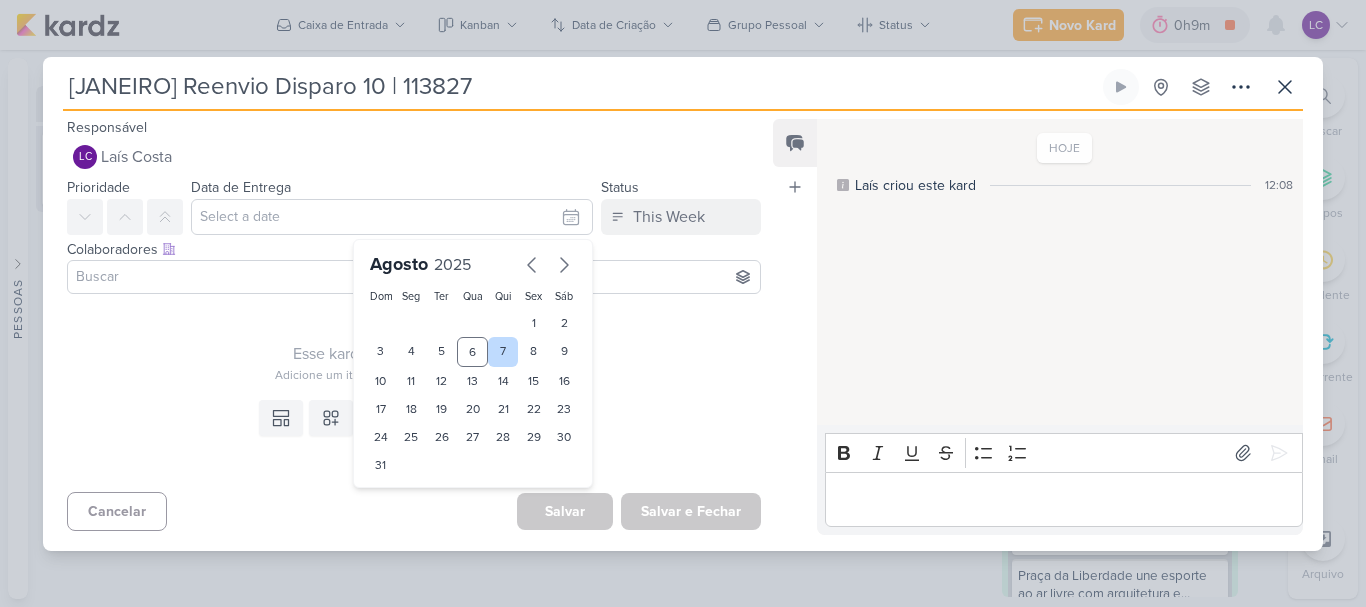 click on "7" at bounding box center [503, 352] 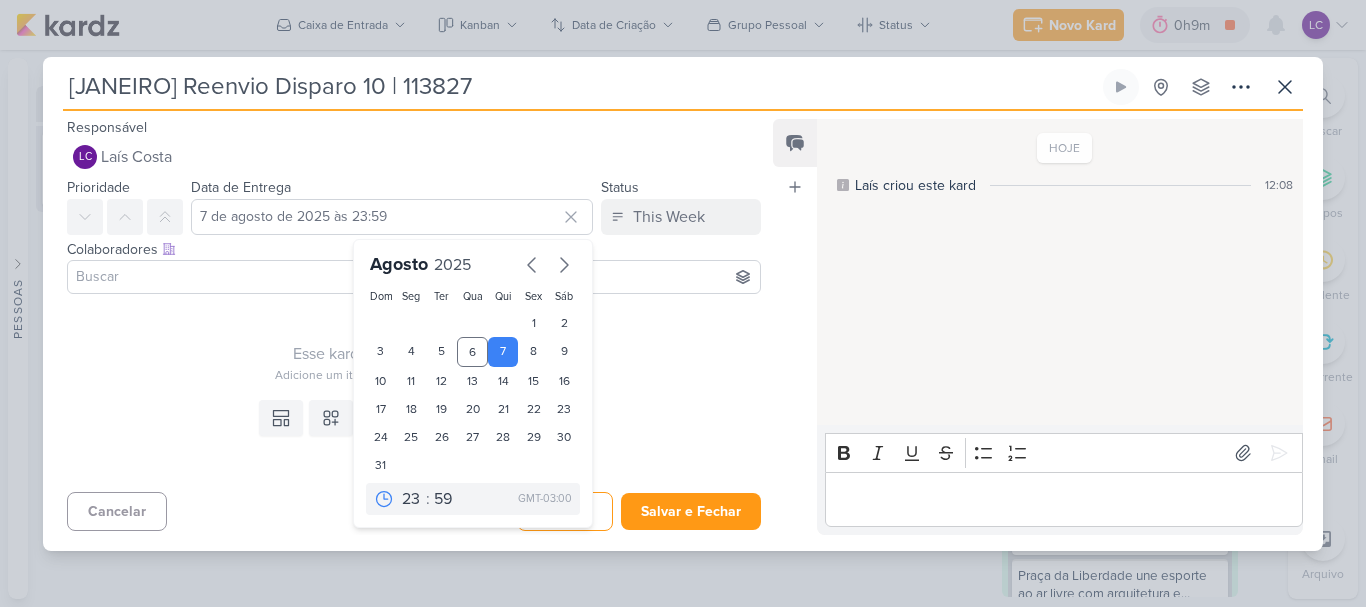 drag, startPoint x: 706, startPoint y: 361, endPoint x: 684, endPoint y: 366, distance: 22.561028 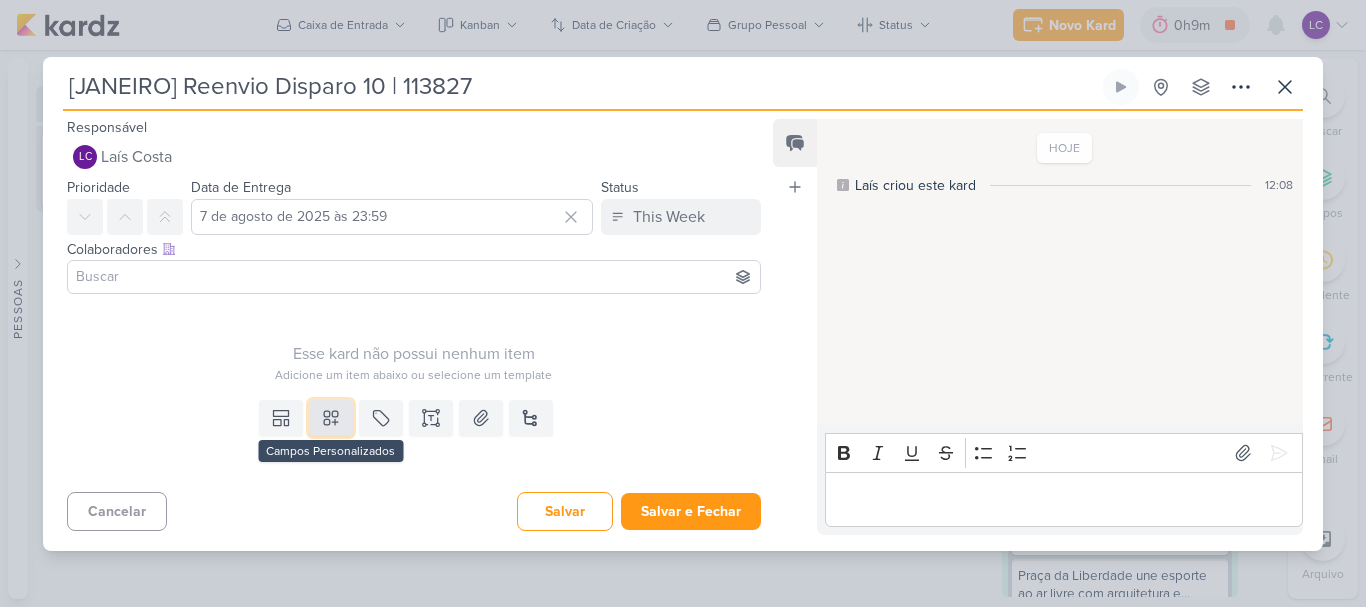 click 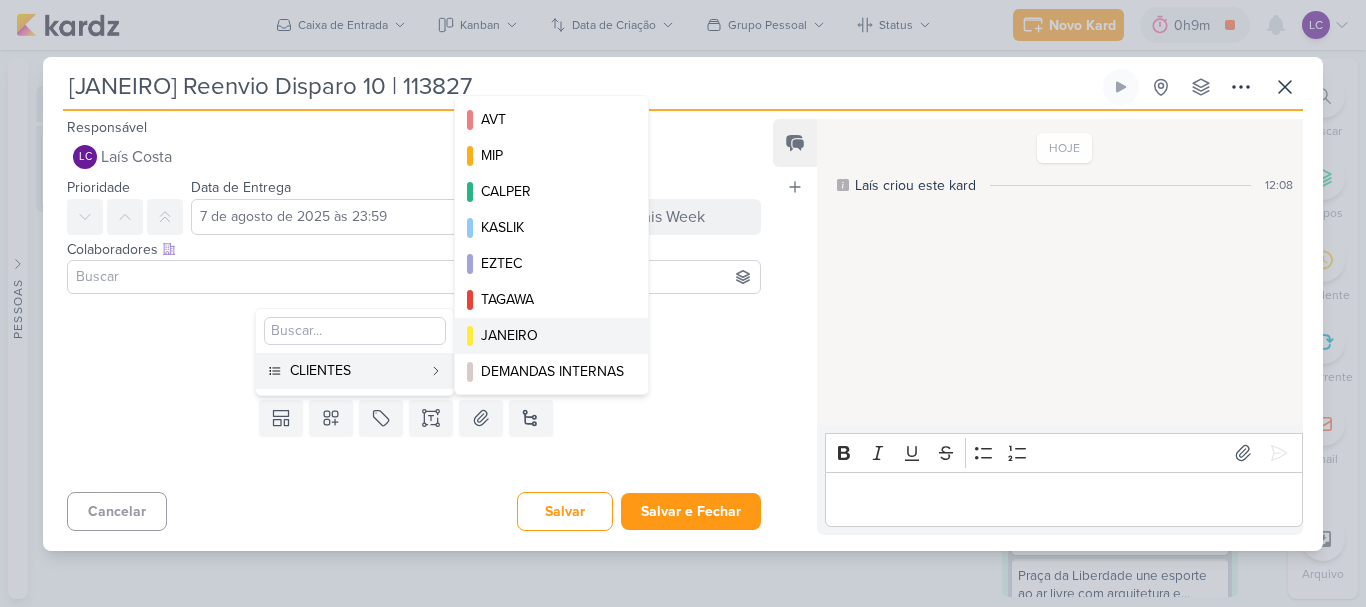 click on "JANEIRO" at bounding box center [552, 335] 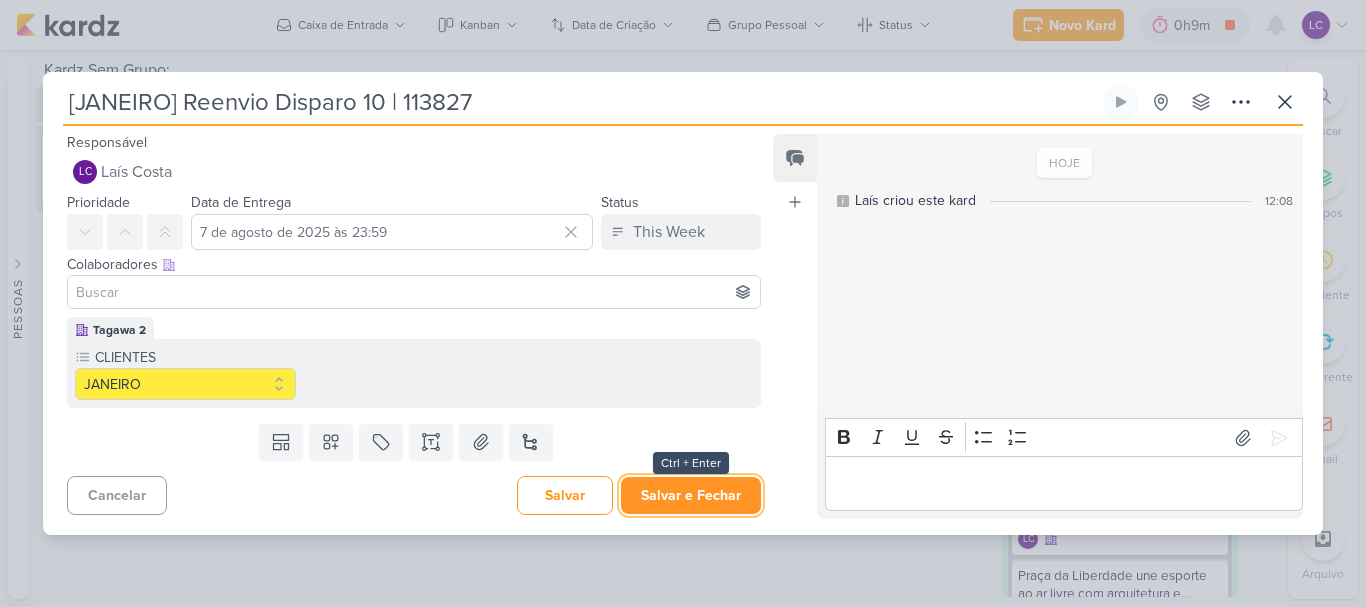 click on "Salvar e Fechar" at bounding box center (691, 495) 